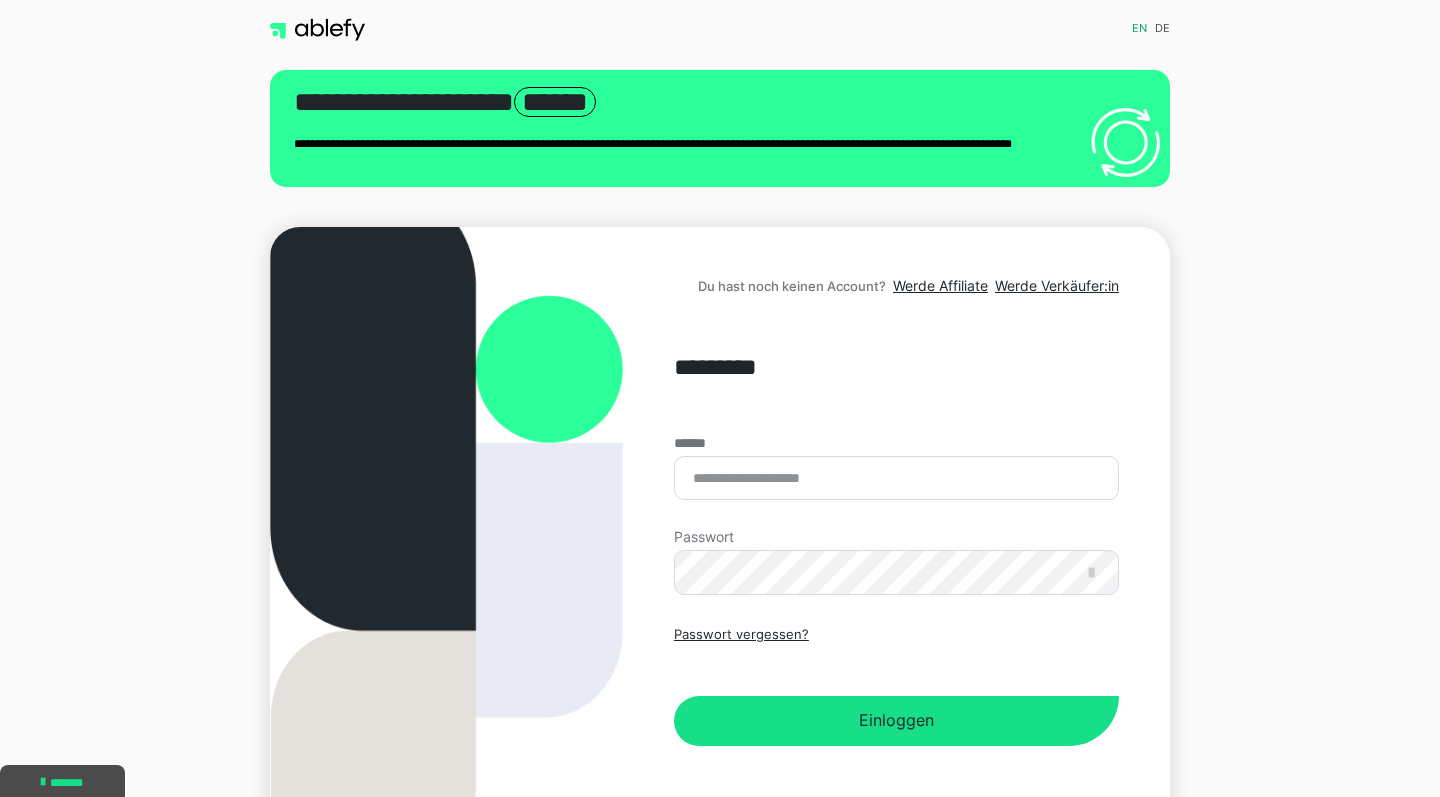 scroll, scrollTop: 0, scrollLeft: 0, axis: both 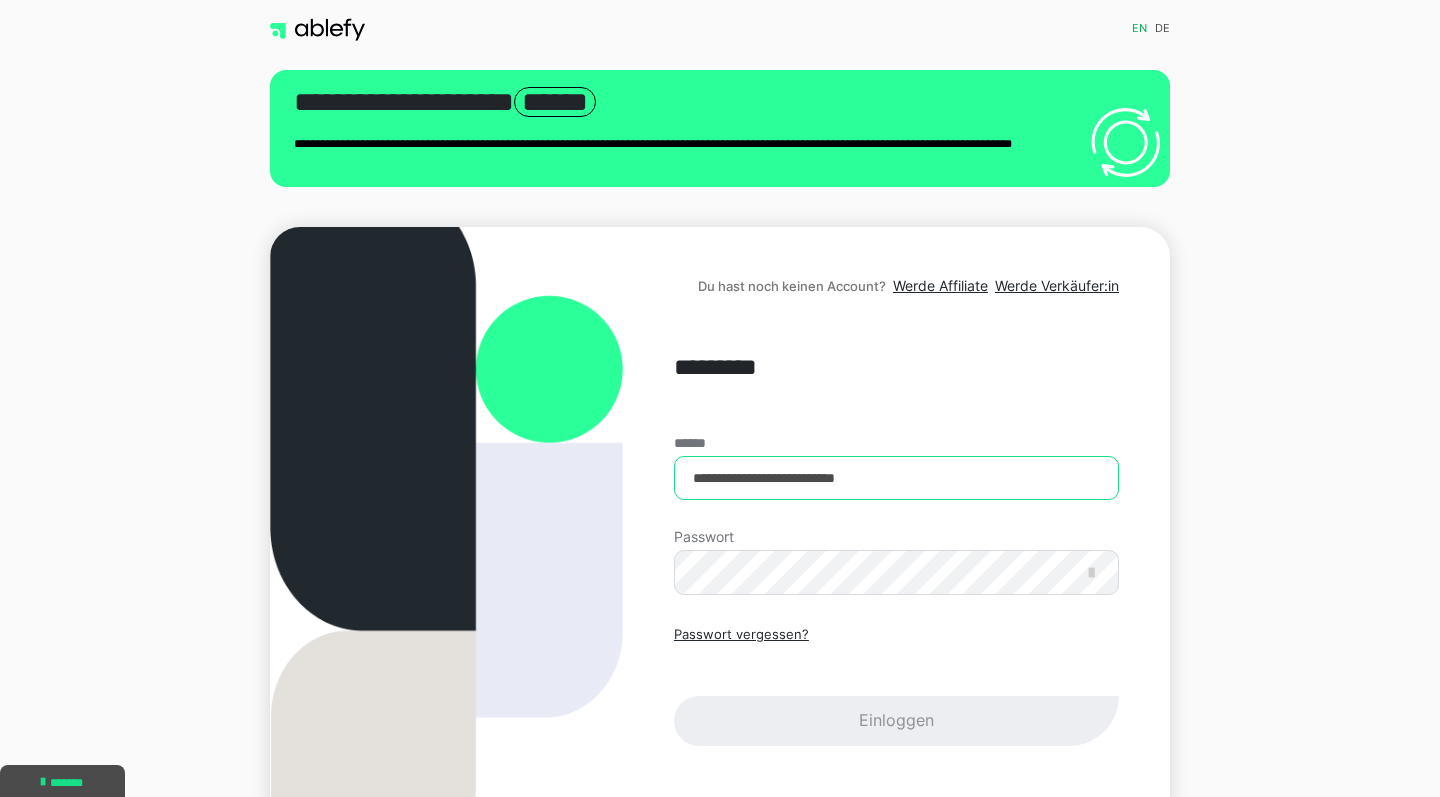 type on "**********" 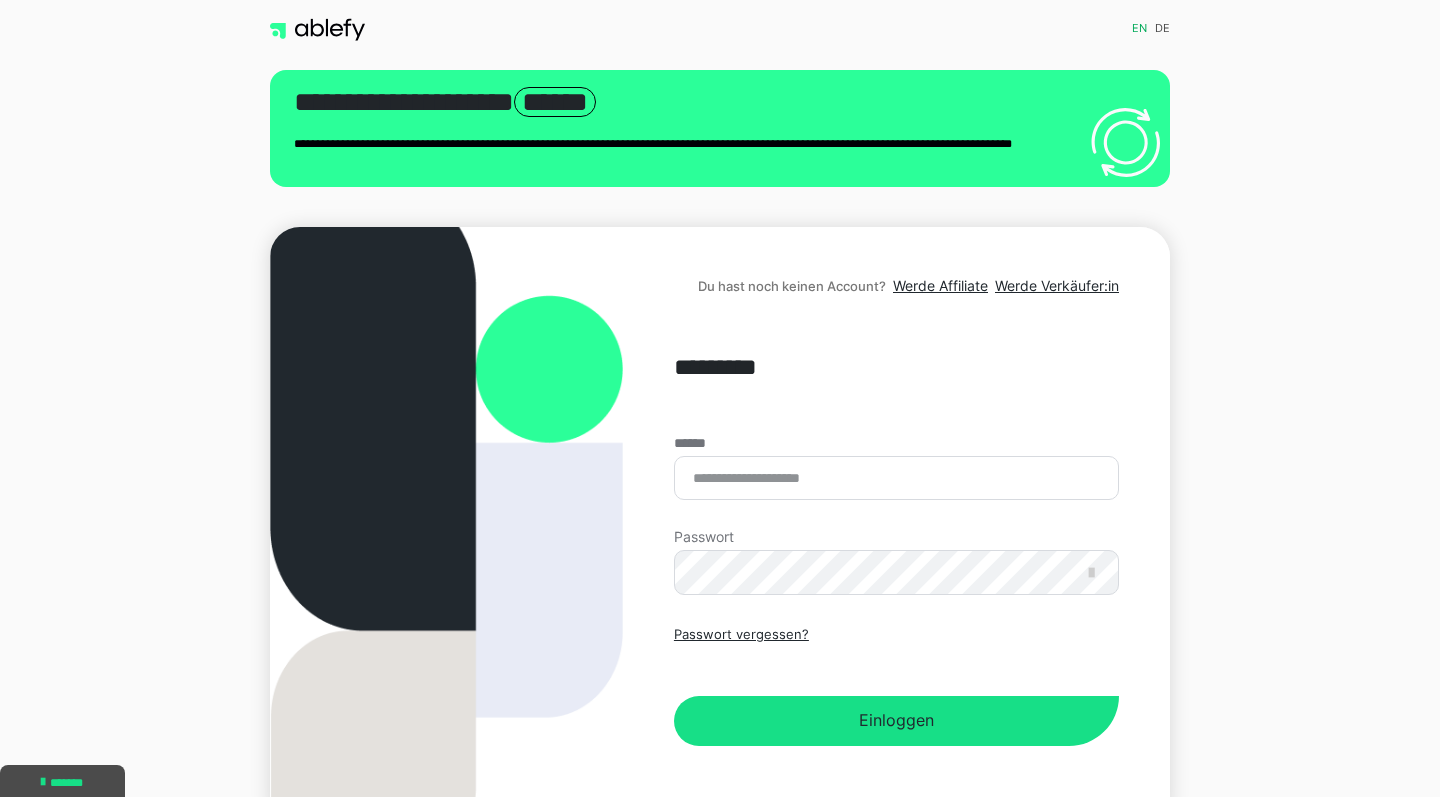 scroll, scrollTop: 0, scrollLeft: 0, axis: both 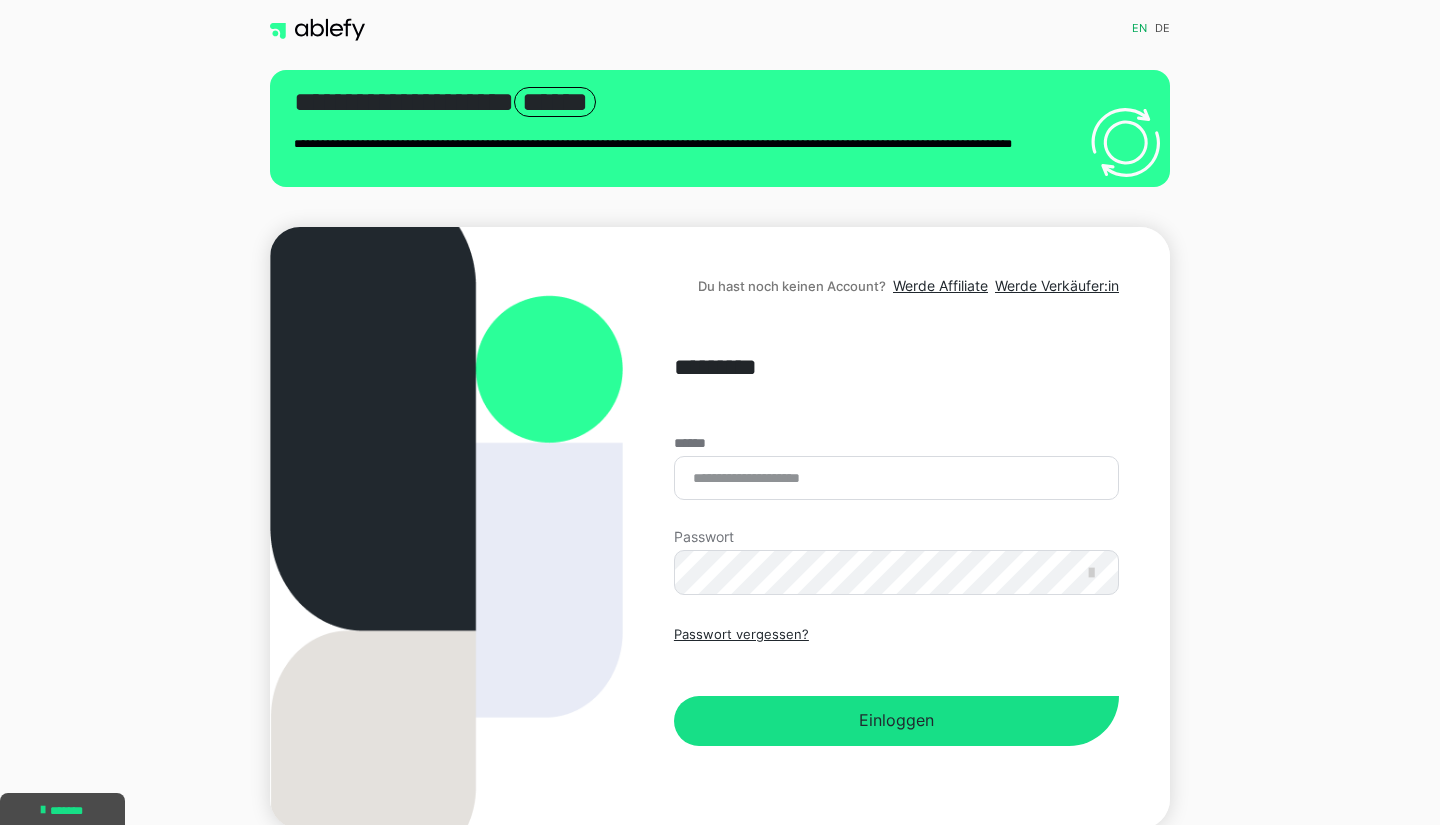 click on "Du hast noch keinen Account? Werde Affiliate Werde Verkäufer:in ********* ****** Passwort Passwort vergessen? Einloggen" at bounding box center (720, 528) 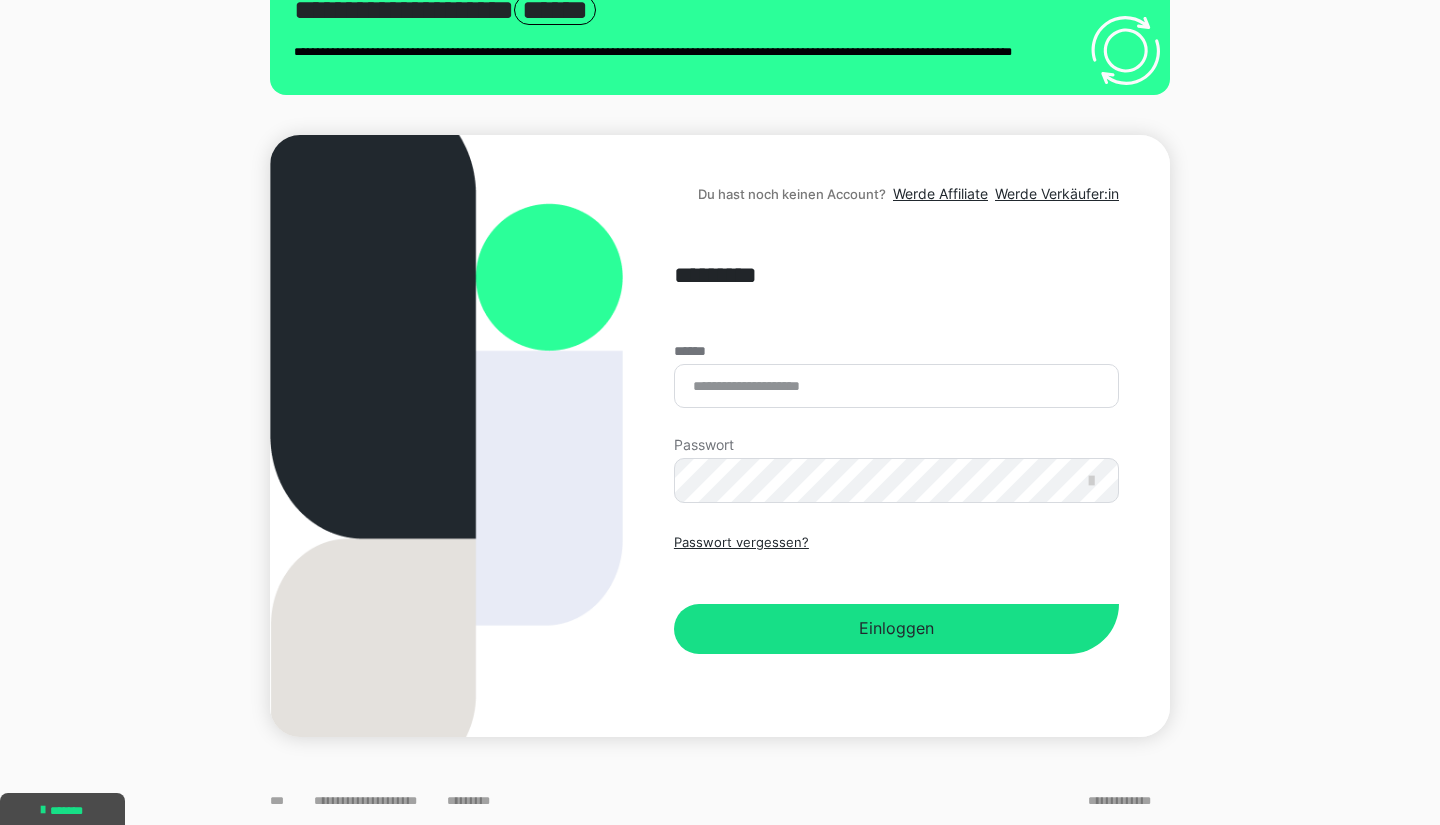 scroll, scrollTop: 92, scrollLeft: 0, axis: vertical 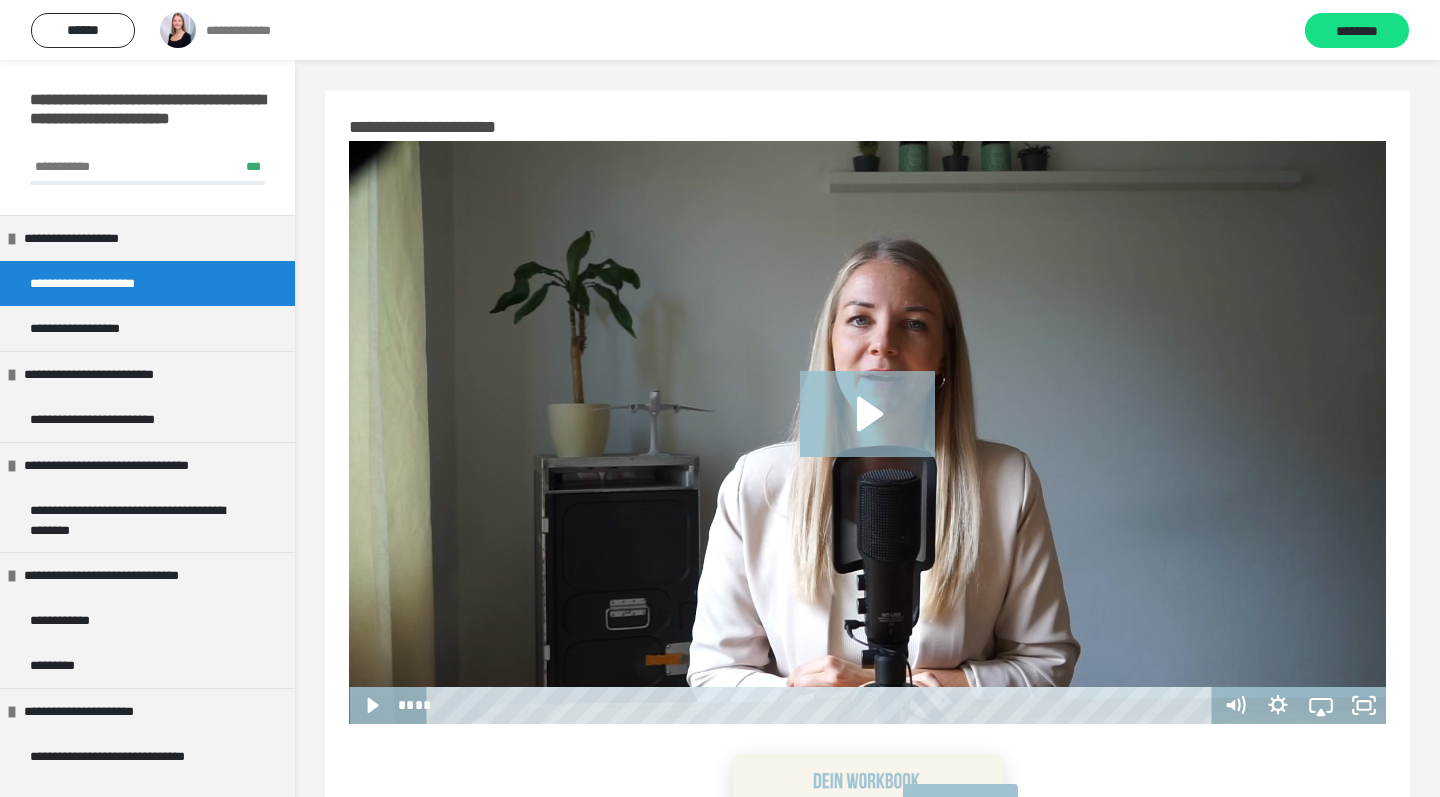 click on "**********" at bounding box center [867, 684] 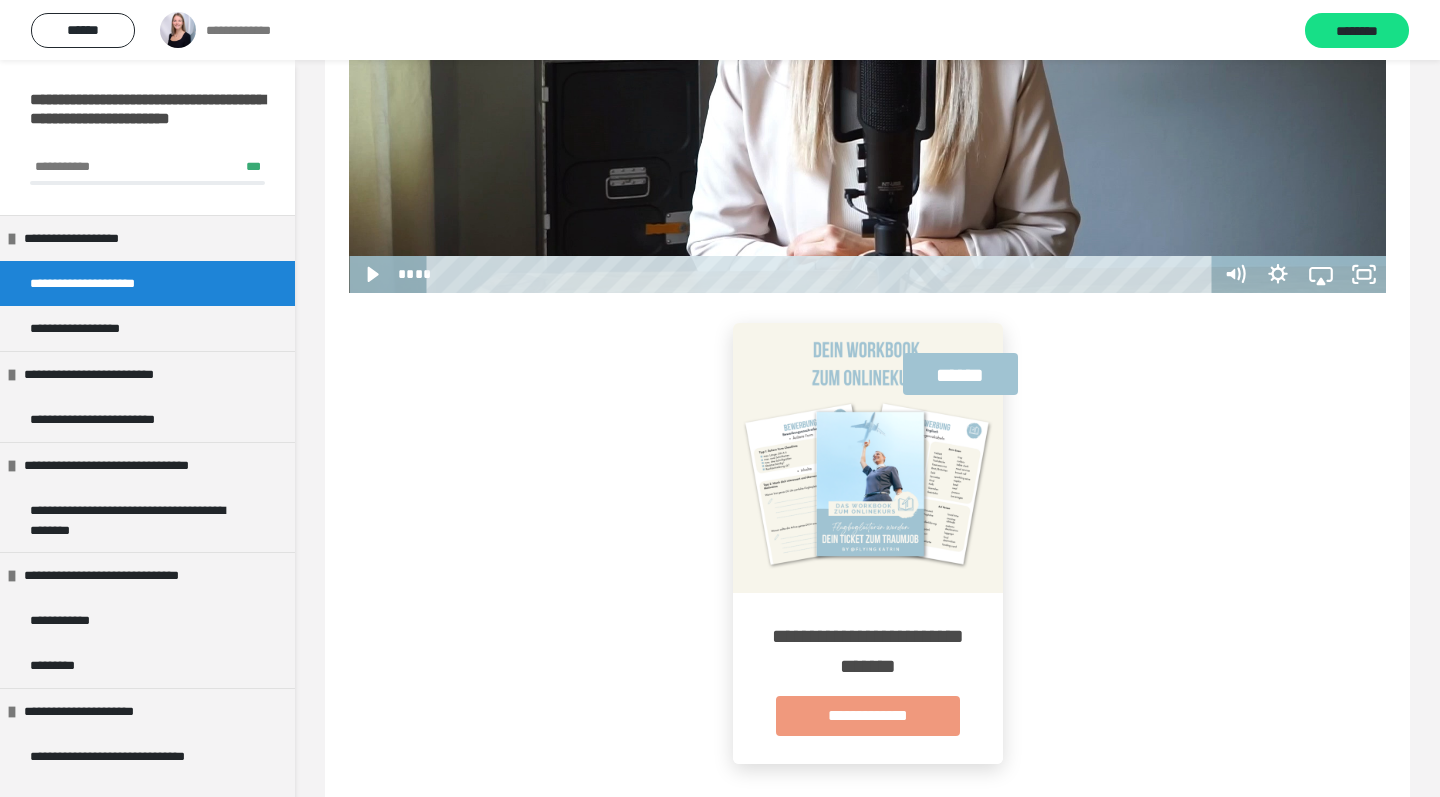 scroll, scrollTop: 395, scrollLeft: 0, axis: vertical 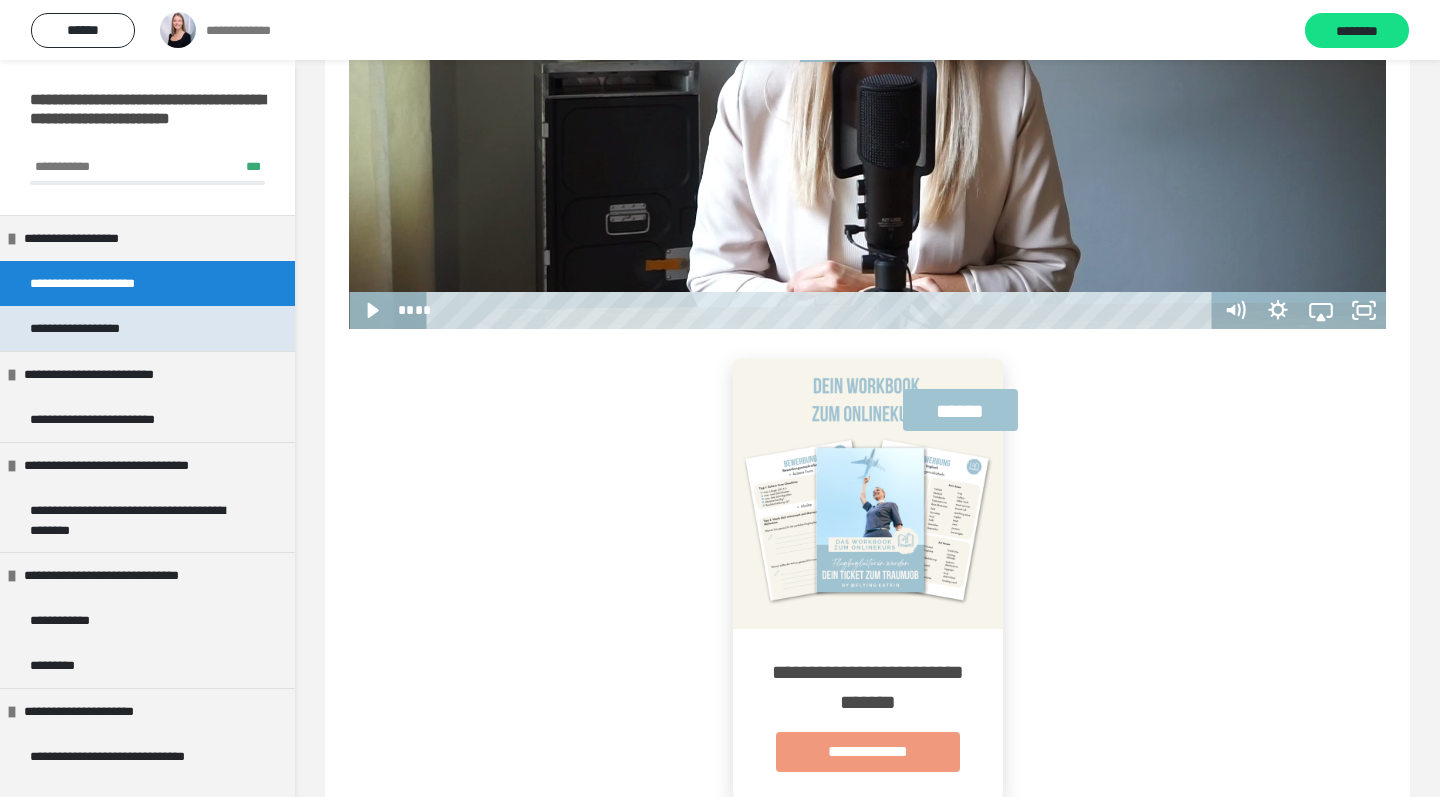 click on "**********" at bounding box center [147, 328] 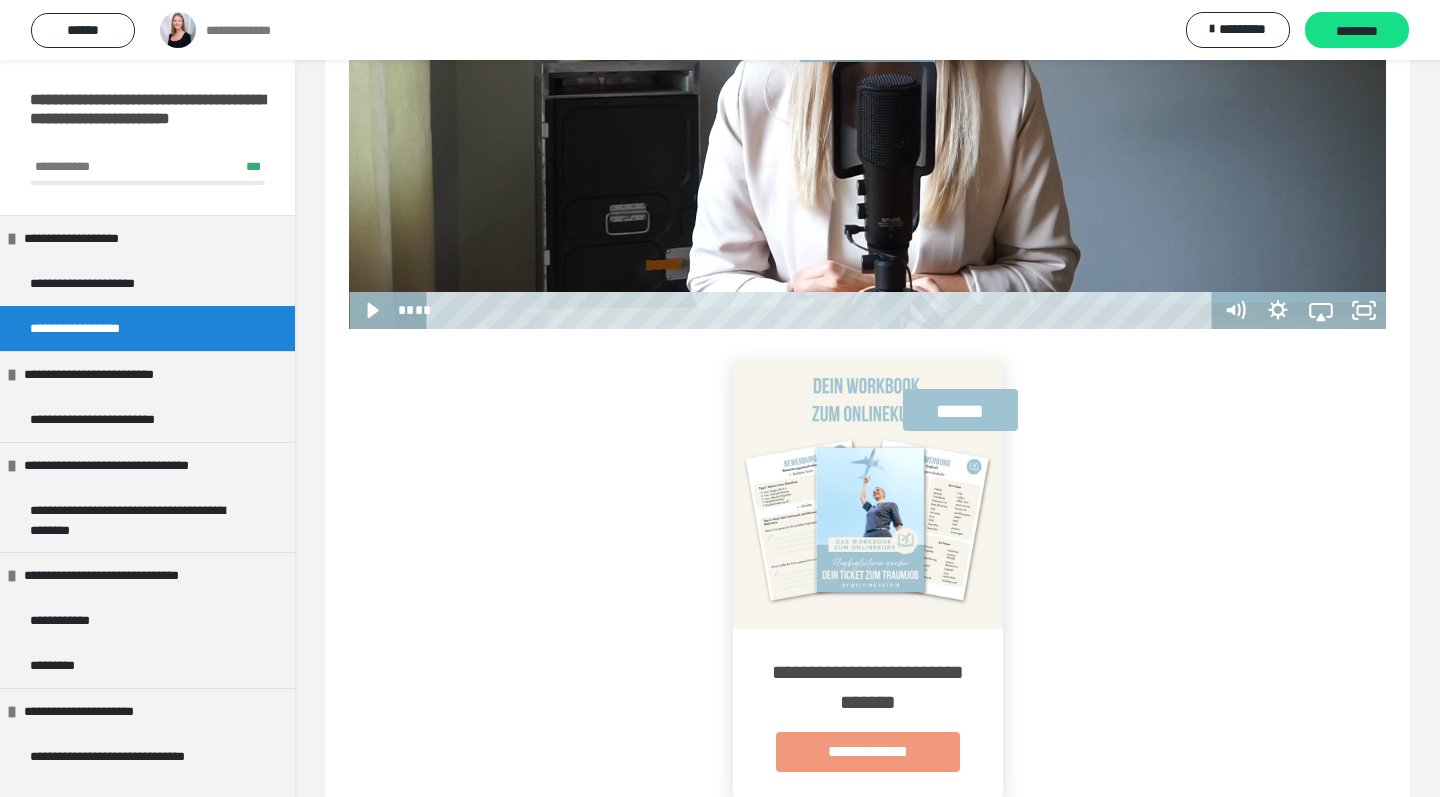 scroll, scrollTop: 60, scrollLeft: 0, axis: vertical 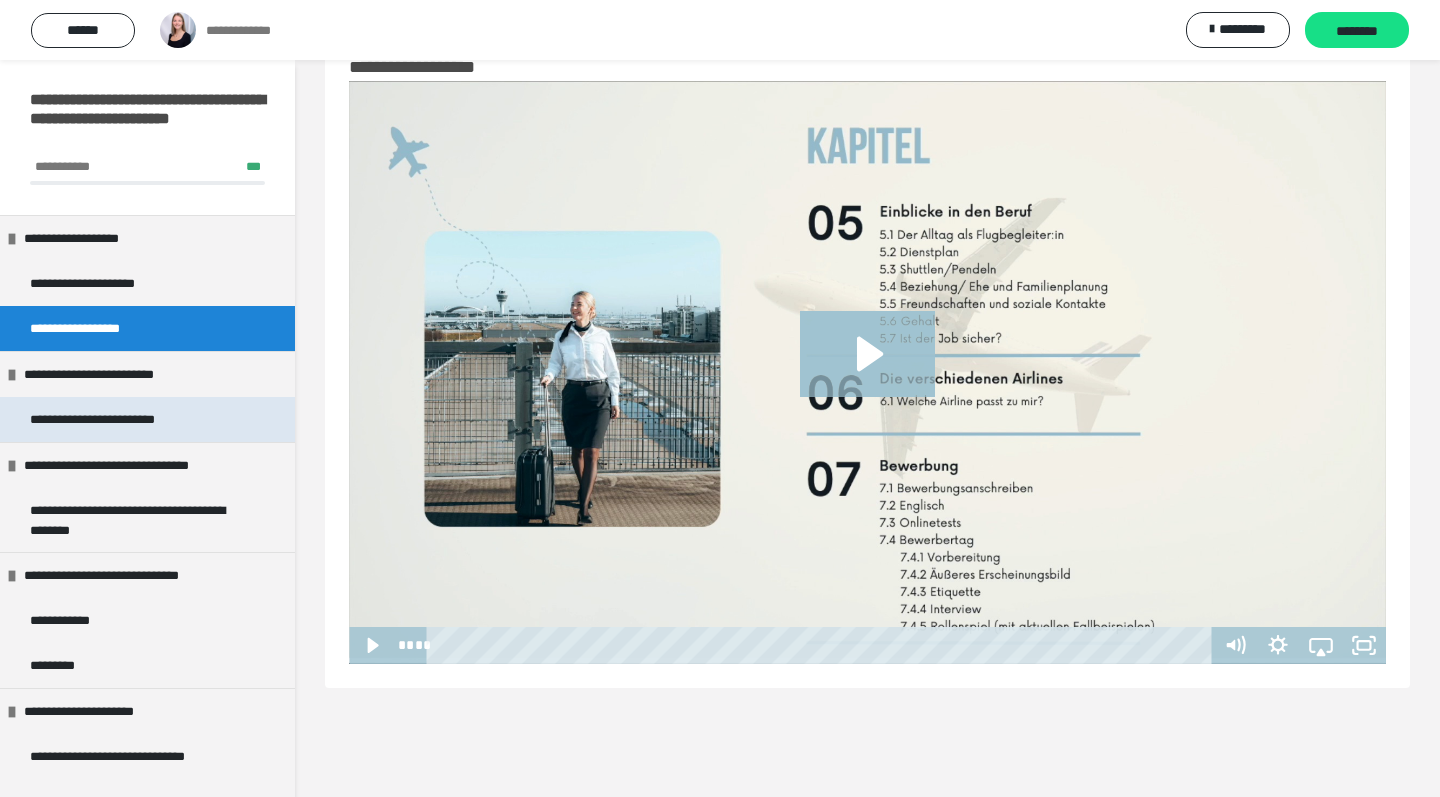 click on "**********" at bounding box center (117, 419) 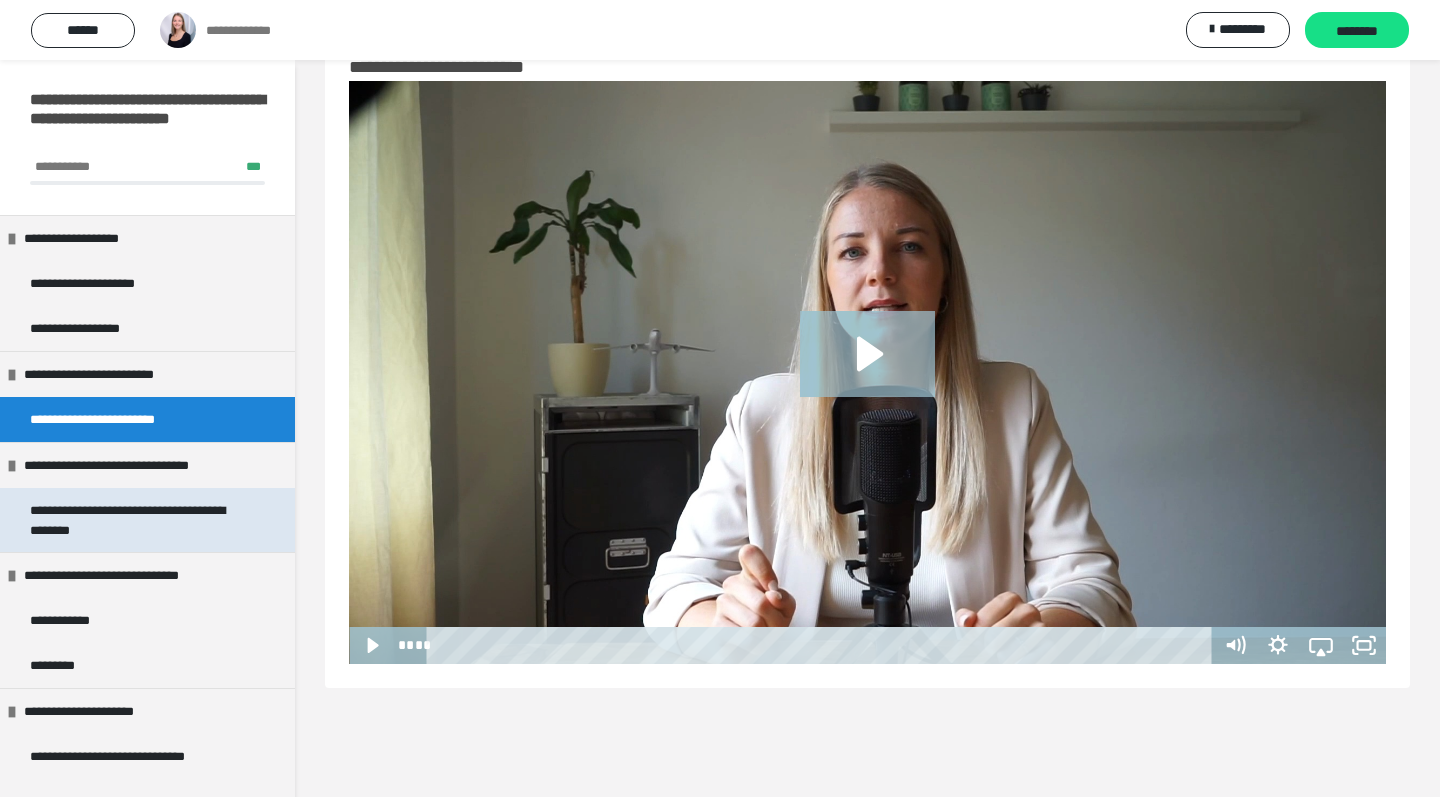 click on "**********" at bounding box center [139, 520] 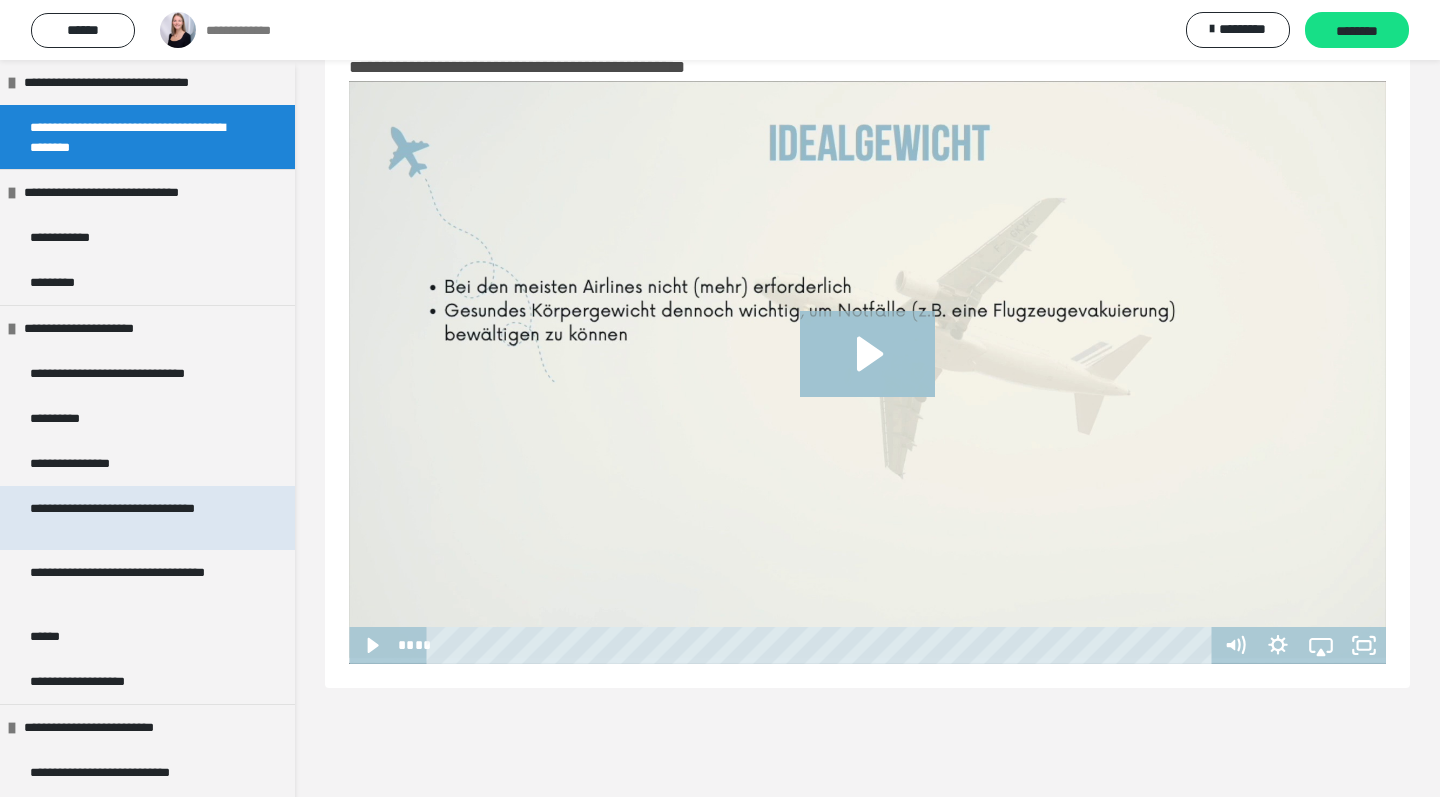 scroll, scrollTop: 390, scrollLeft: 0, axis: vertical 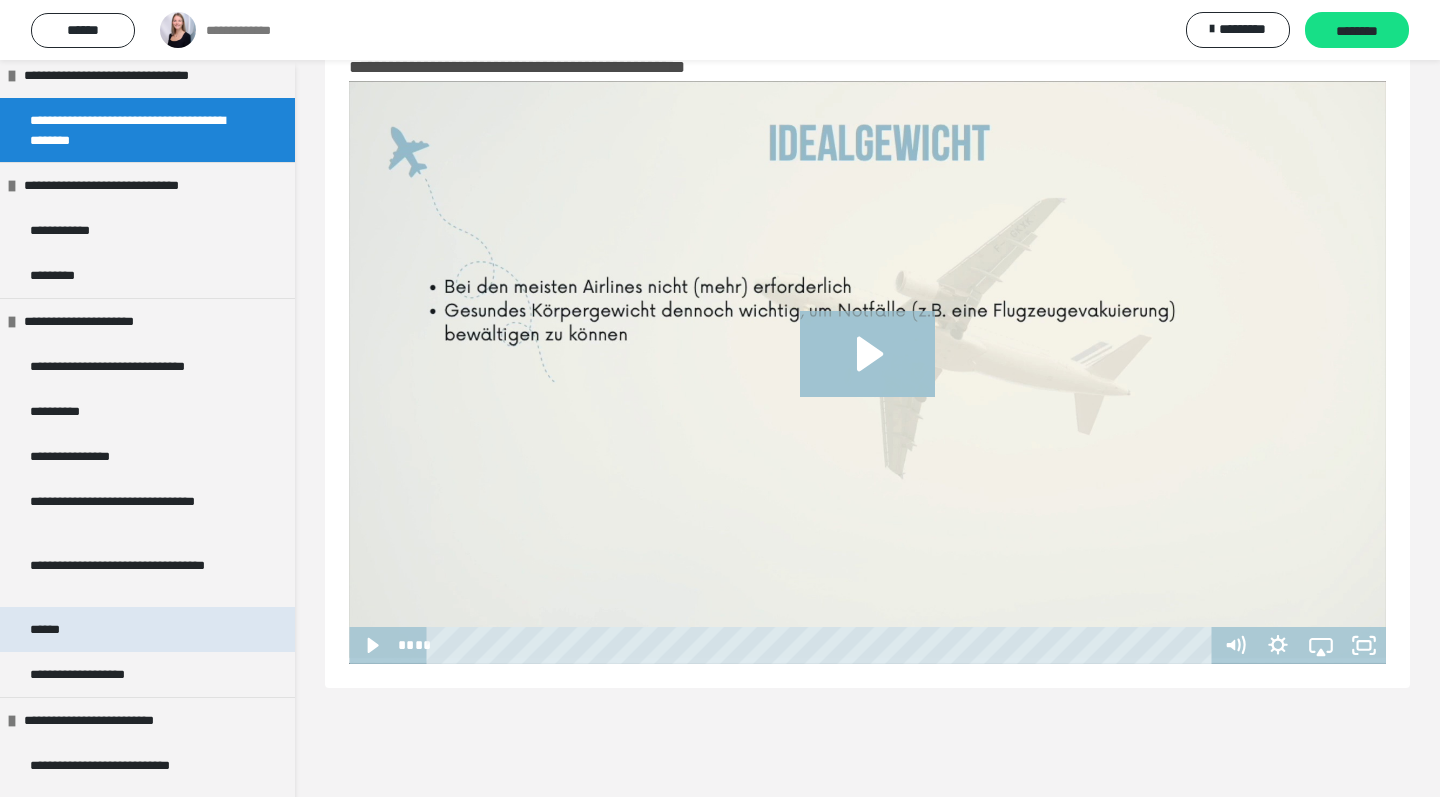 click on "******" at bounding box center [147, 629] 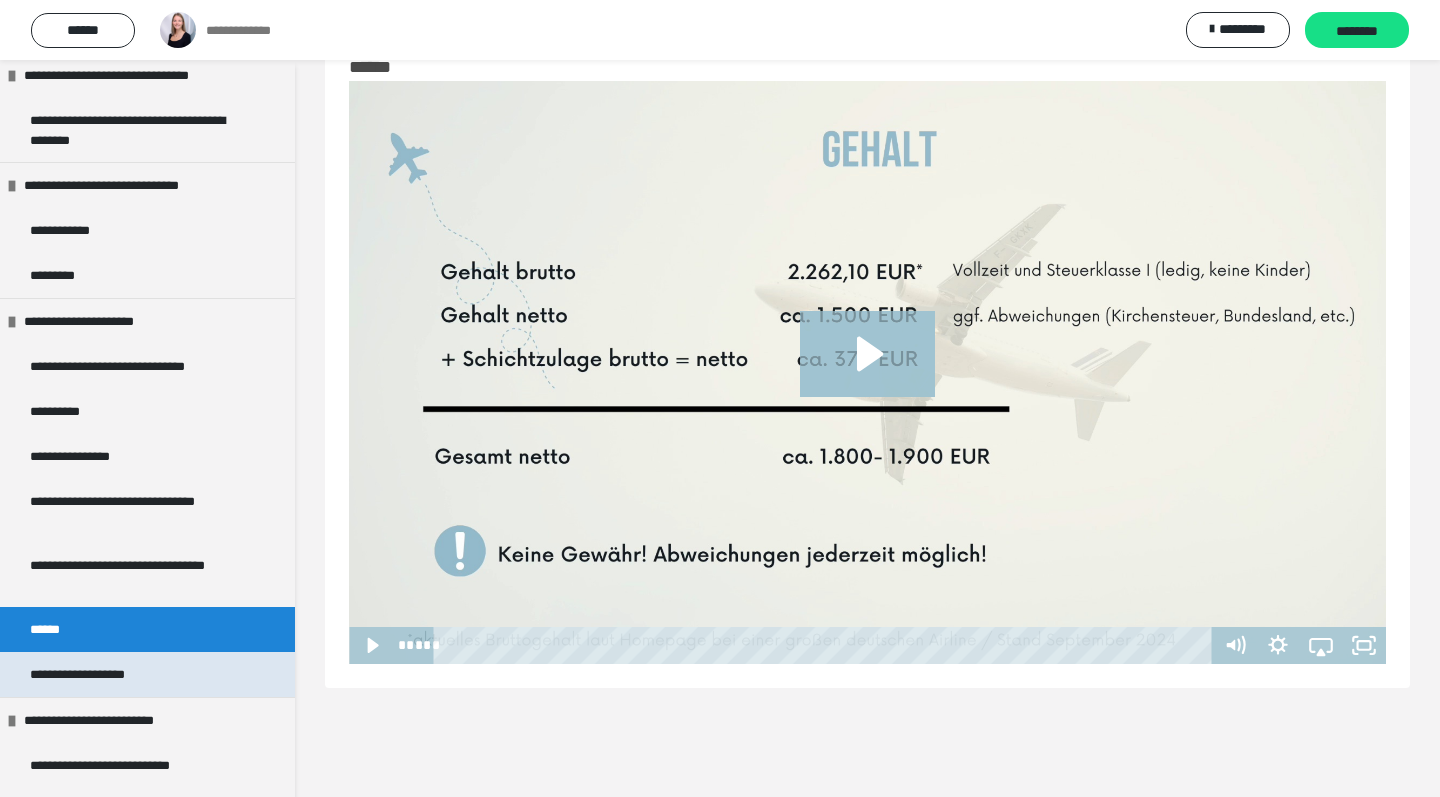click on "**********" at bounding box center [147, 674] 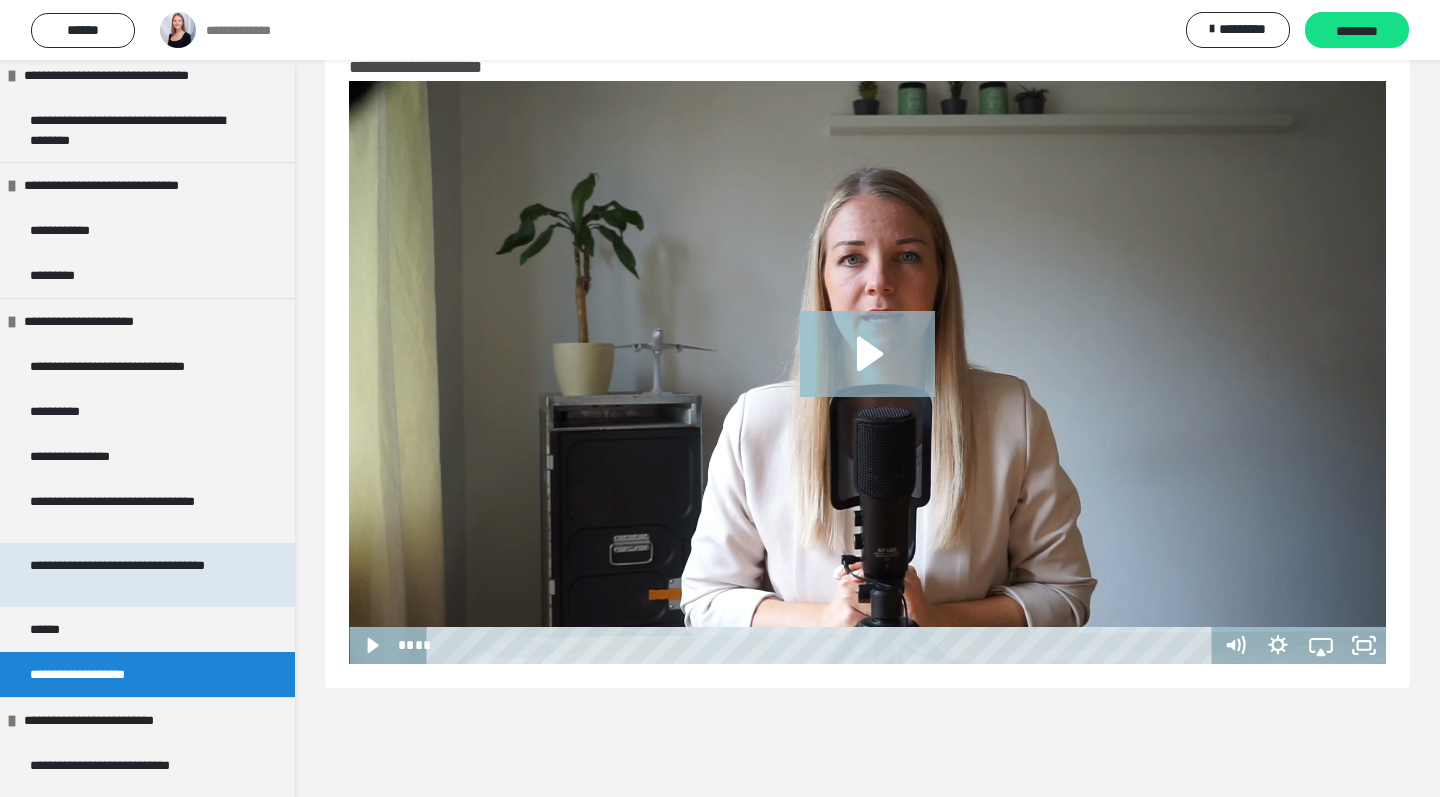 click on "**********" at bounding box center (139, 575) 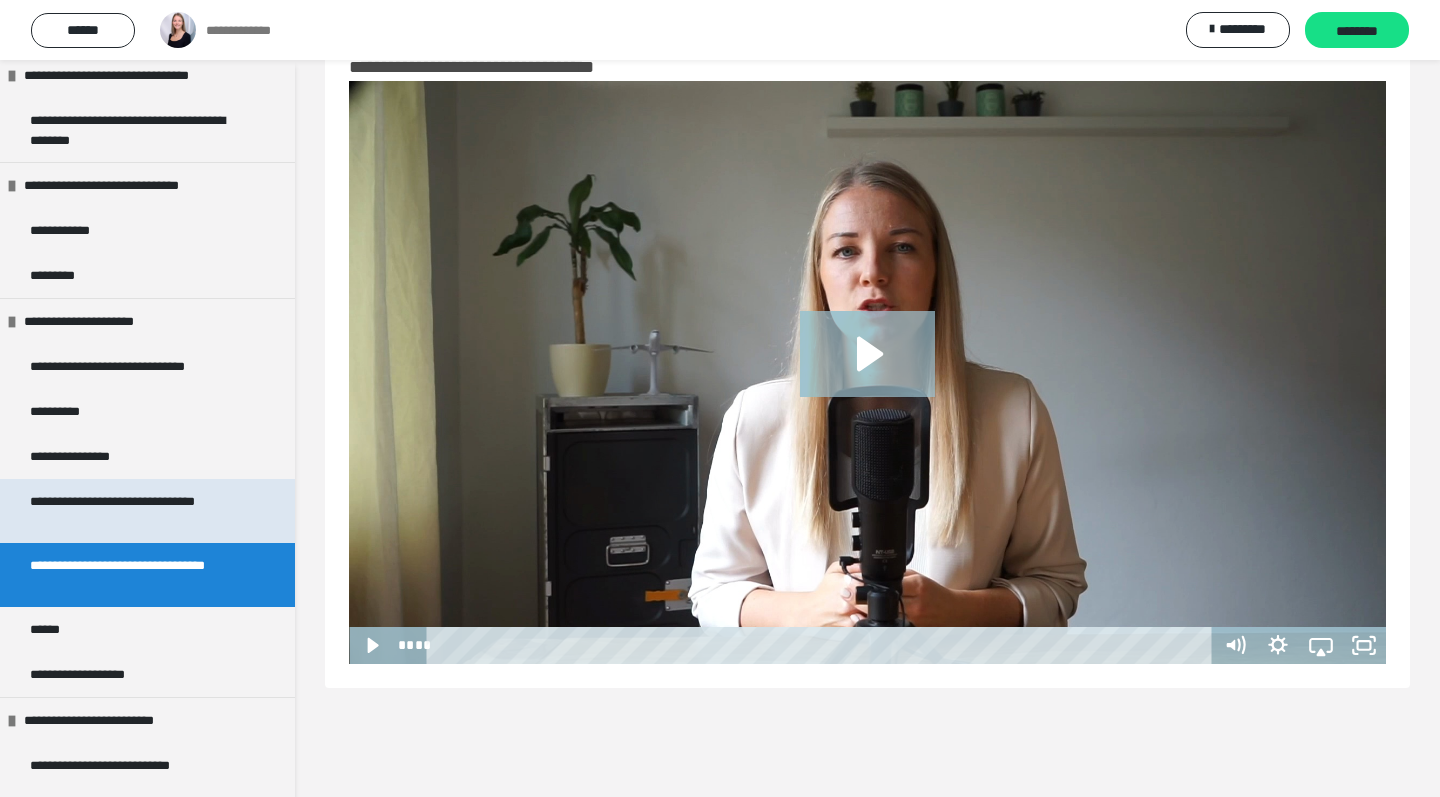 click on "**********" at bounding box center [139, 511] 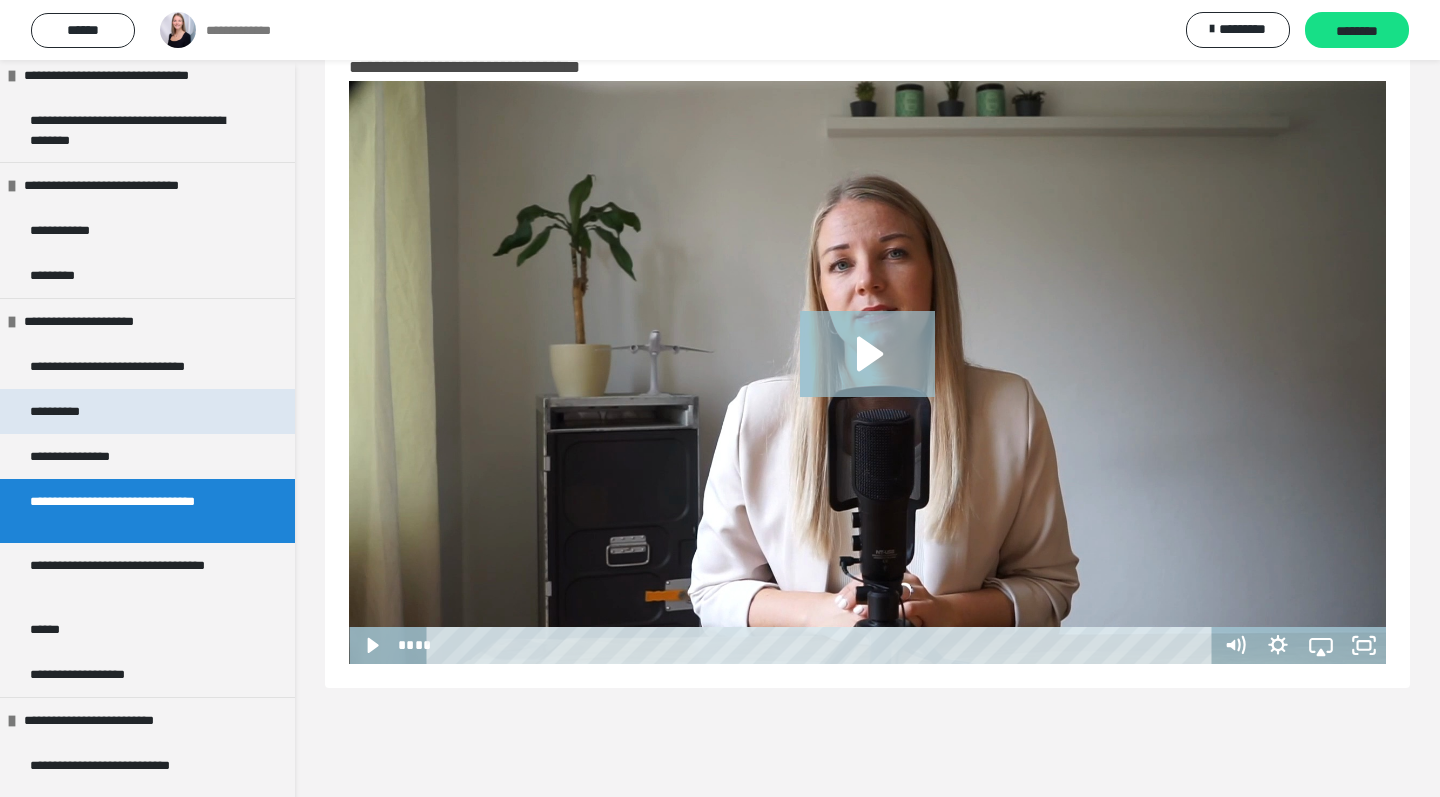 click on "**********" at bounding box center (147, 411) 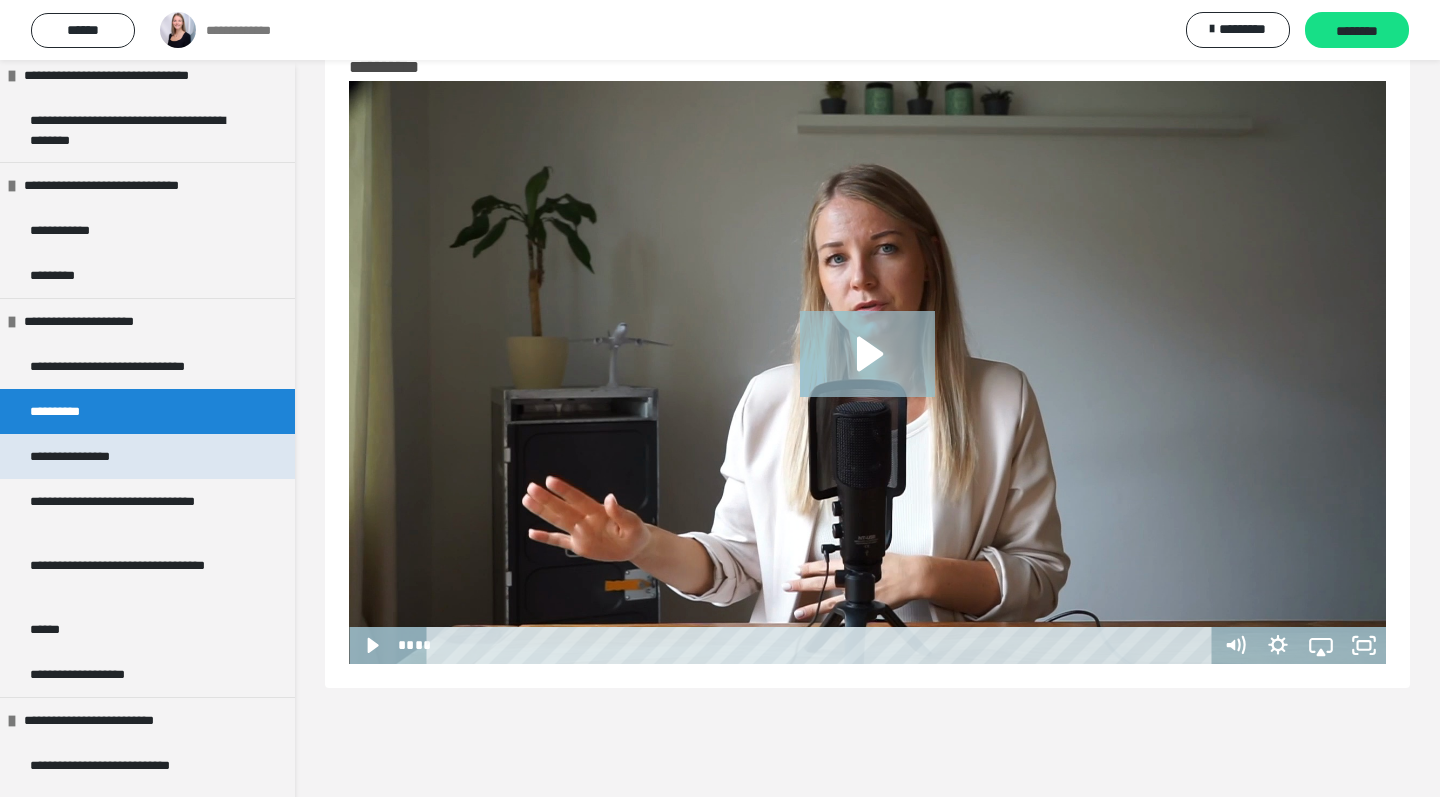 click on "**********" at bounding box center (147, 456) 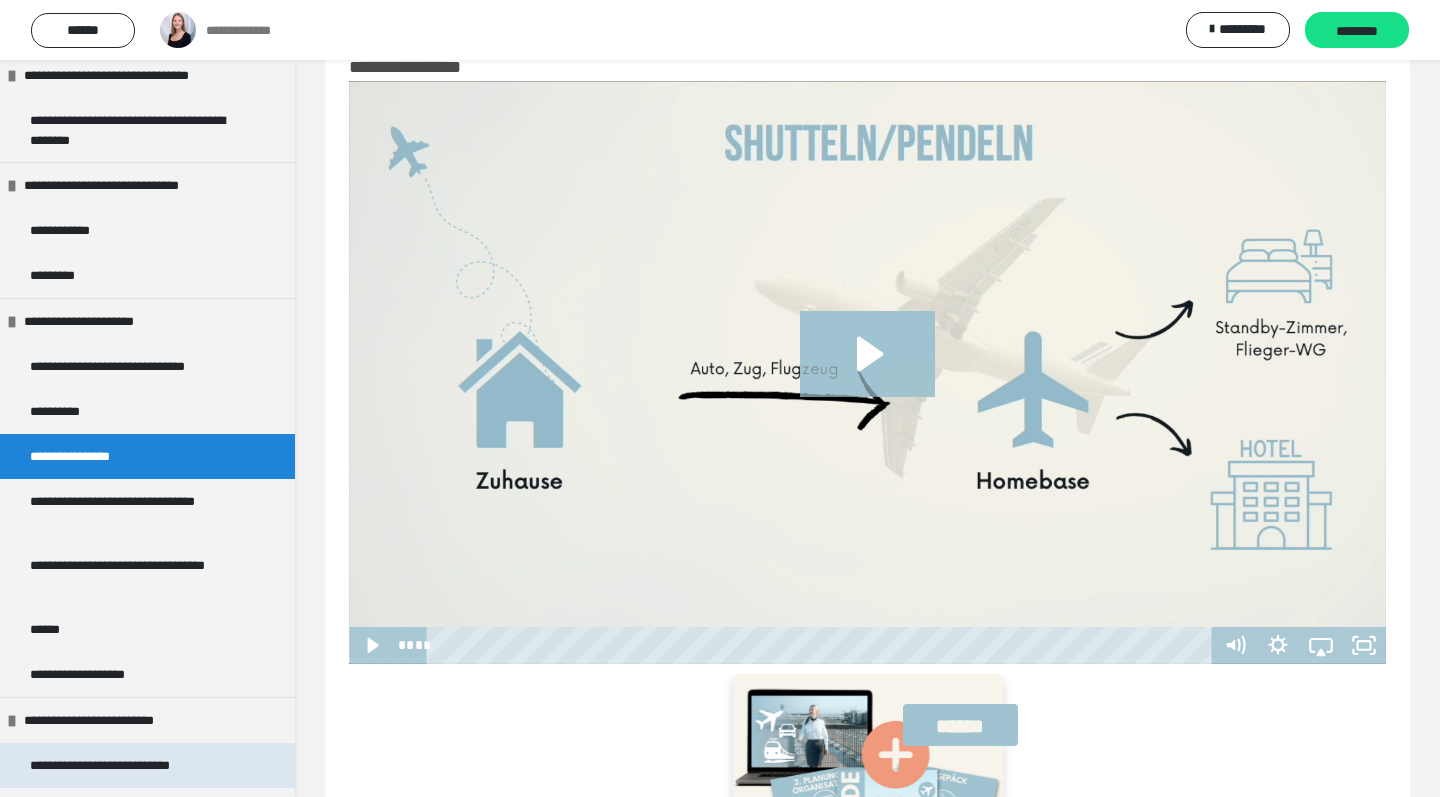 click on "**********" at bounding box center [122, 765] 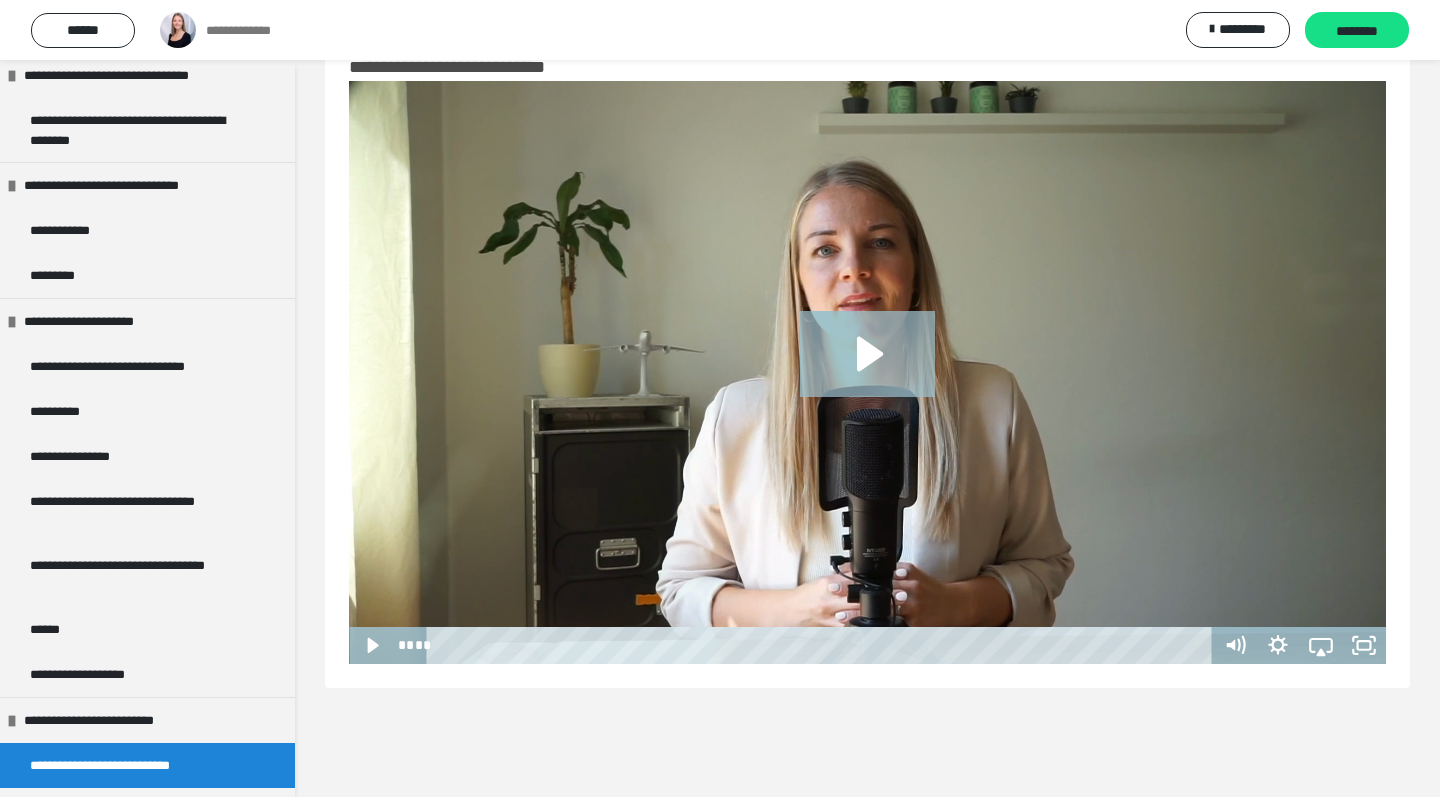 click on "**********" at bounding box center (867, 398) 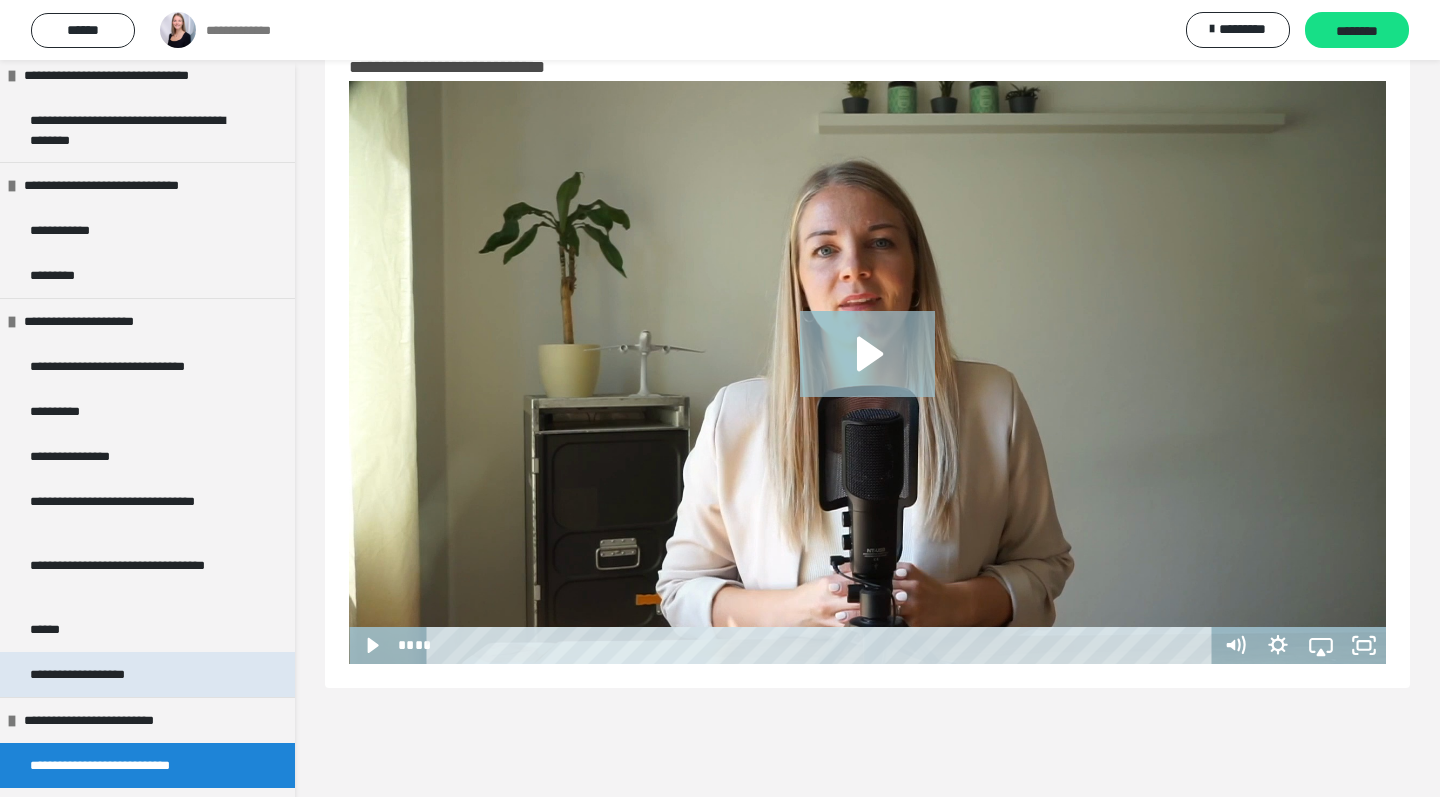 click on "**********" at bounding box center [147, 674] 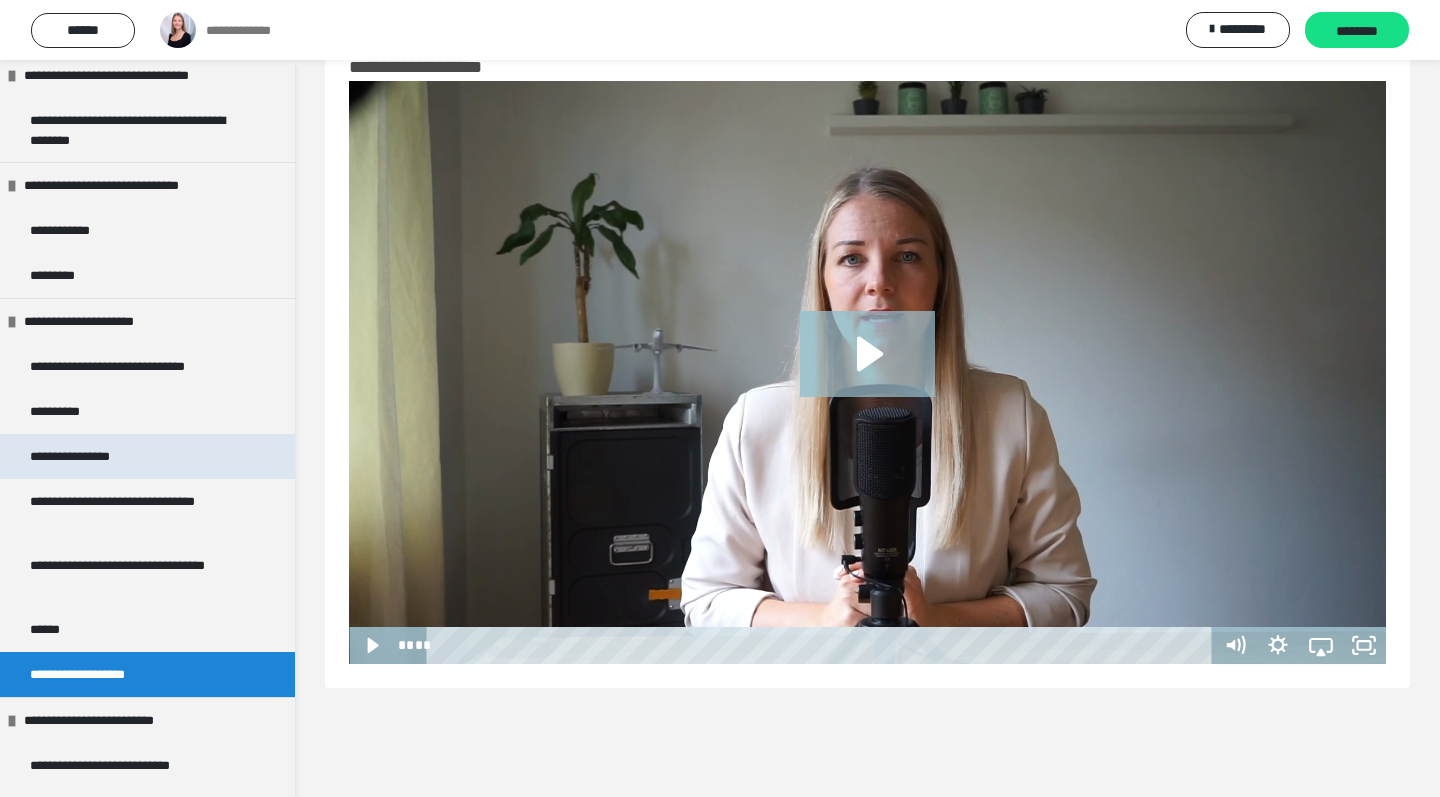 click on "**********" at bounding box center [87, 456] 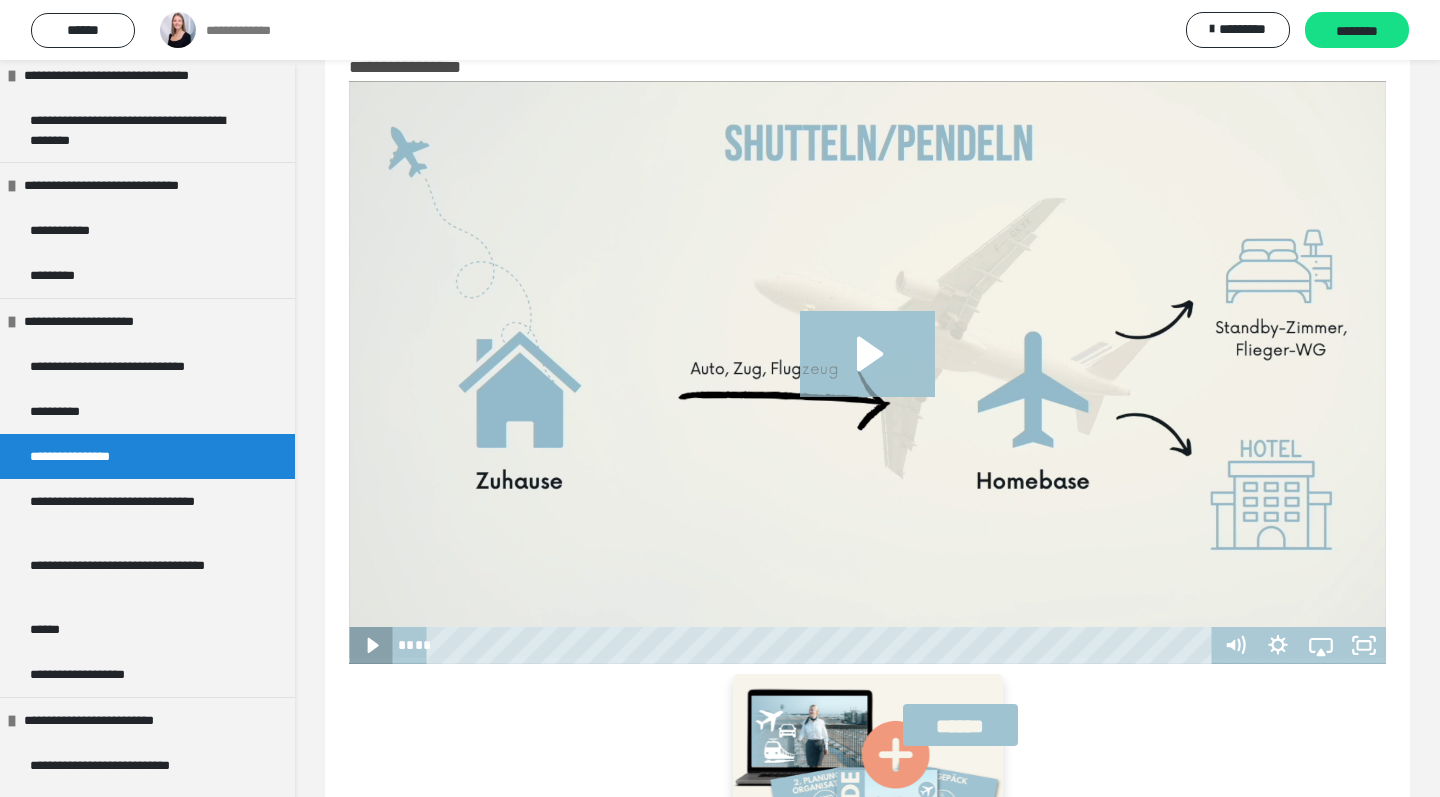 click 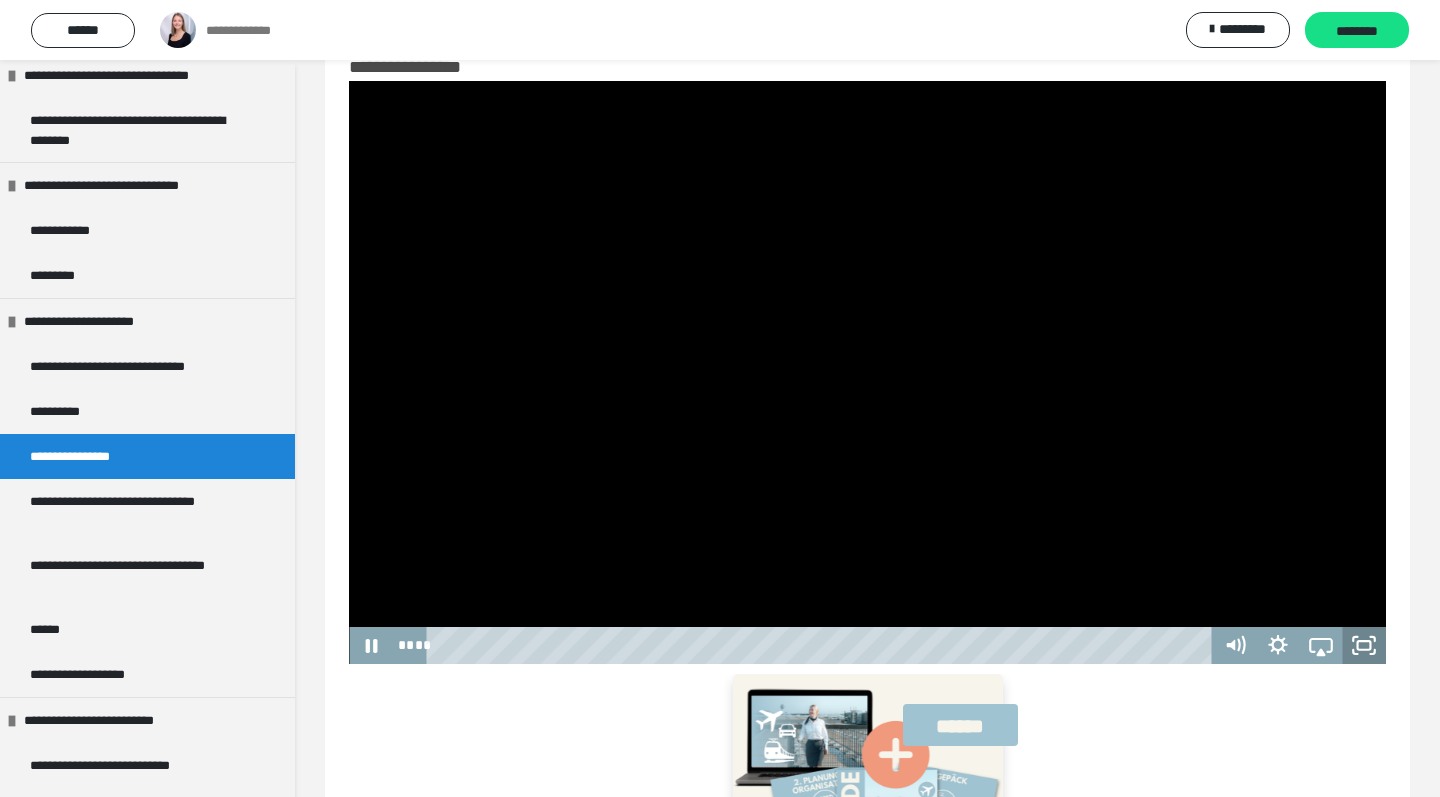 click 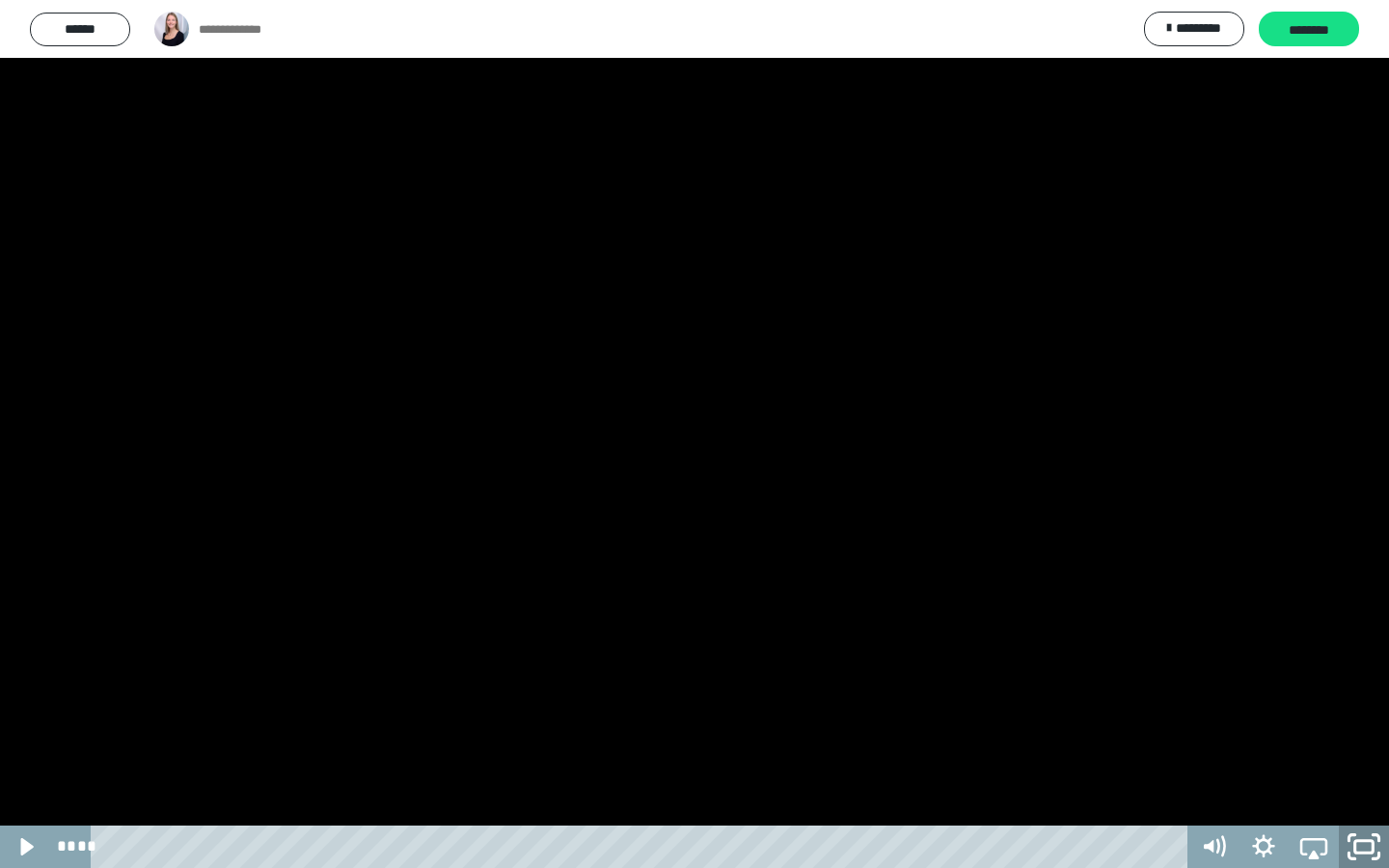 click 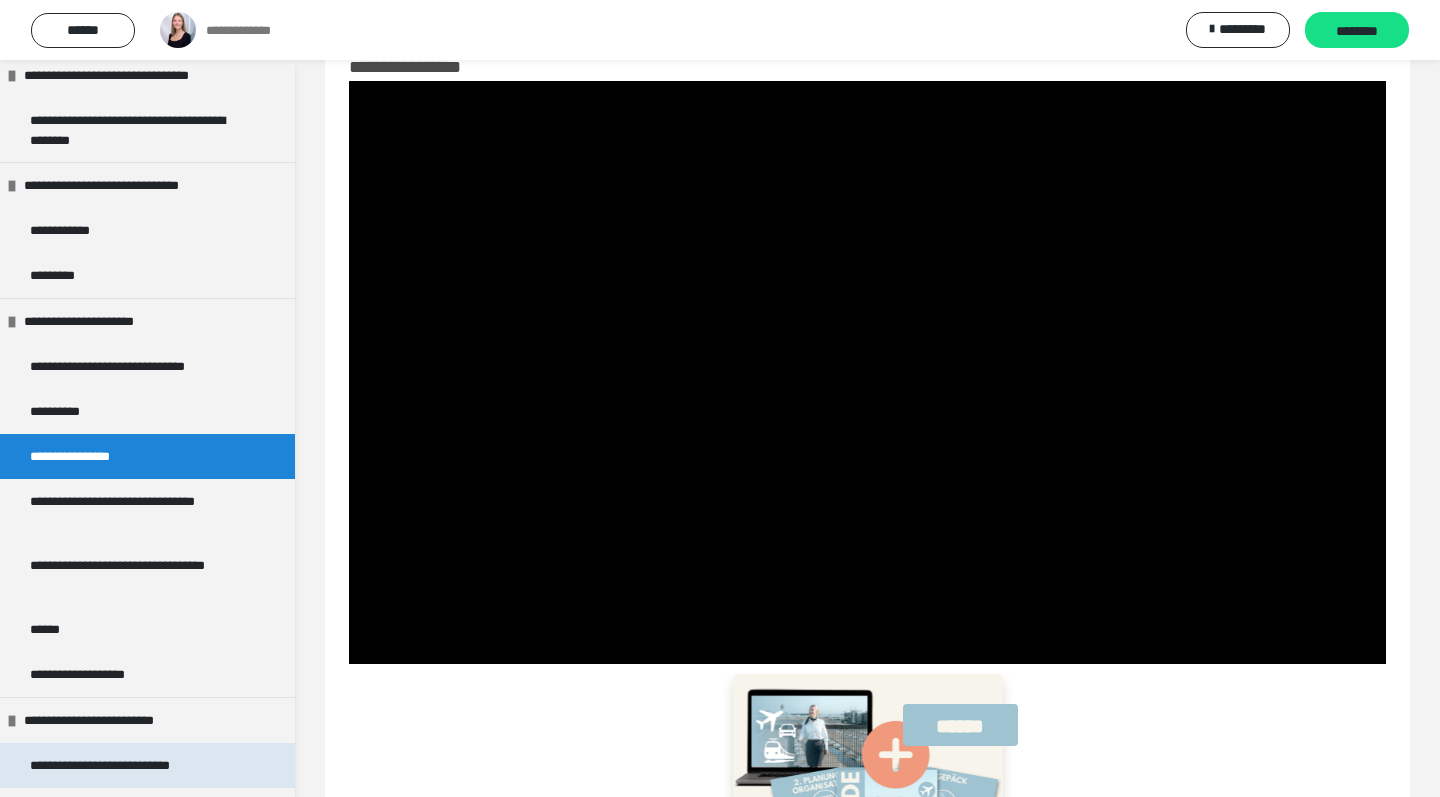 click on "**********" at bounding box center [122, 765] 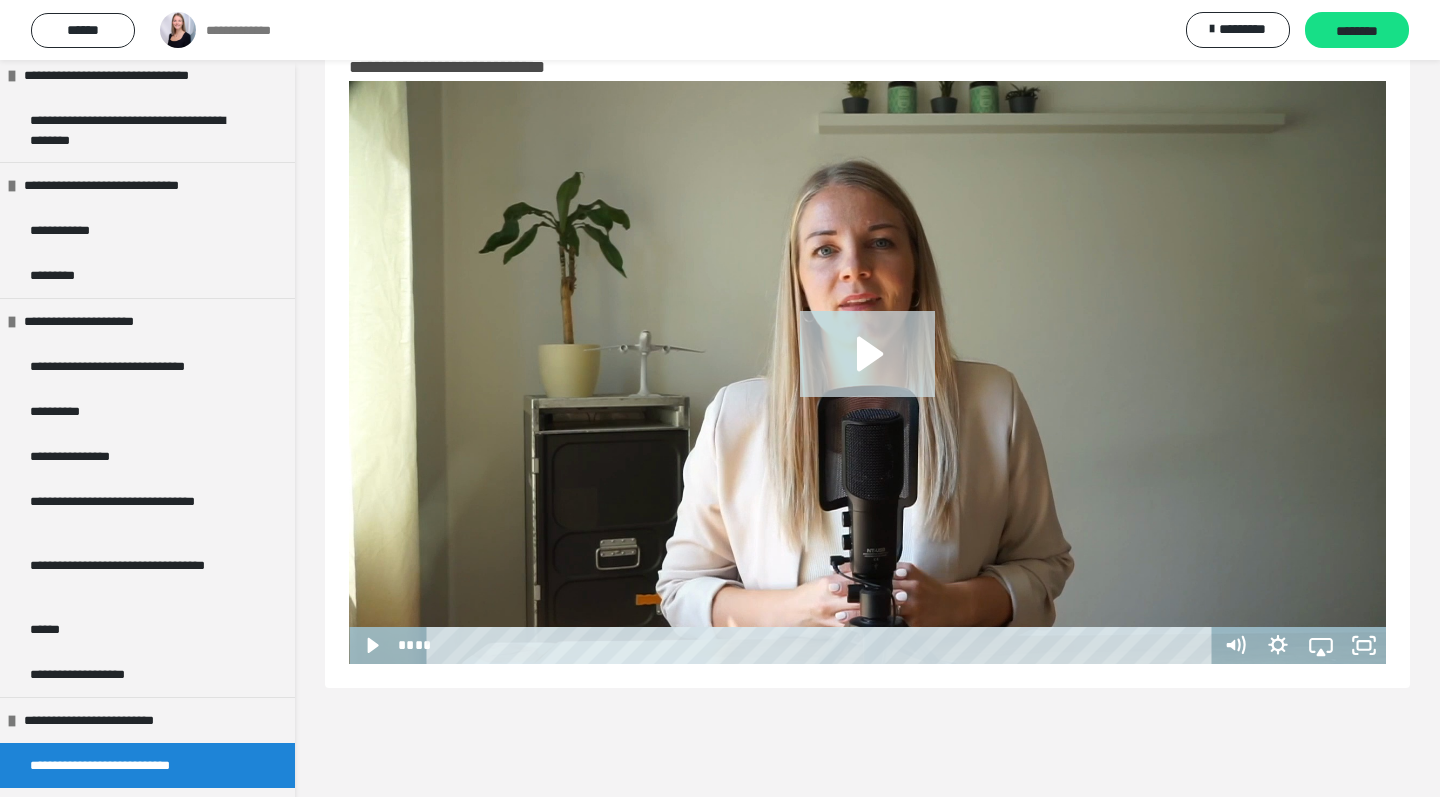 click 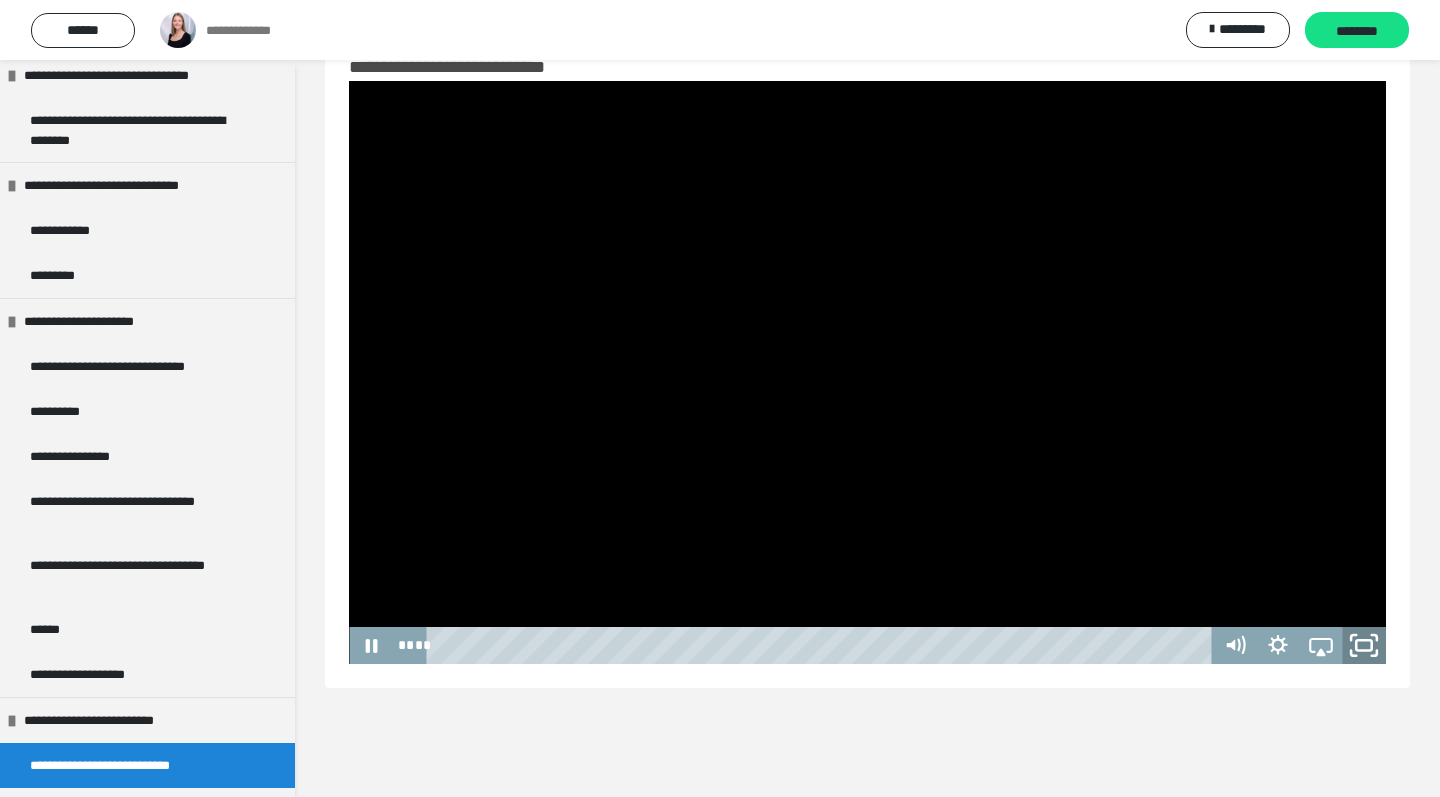 click 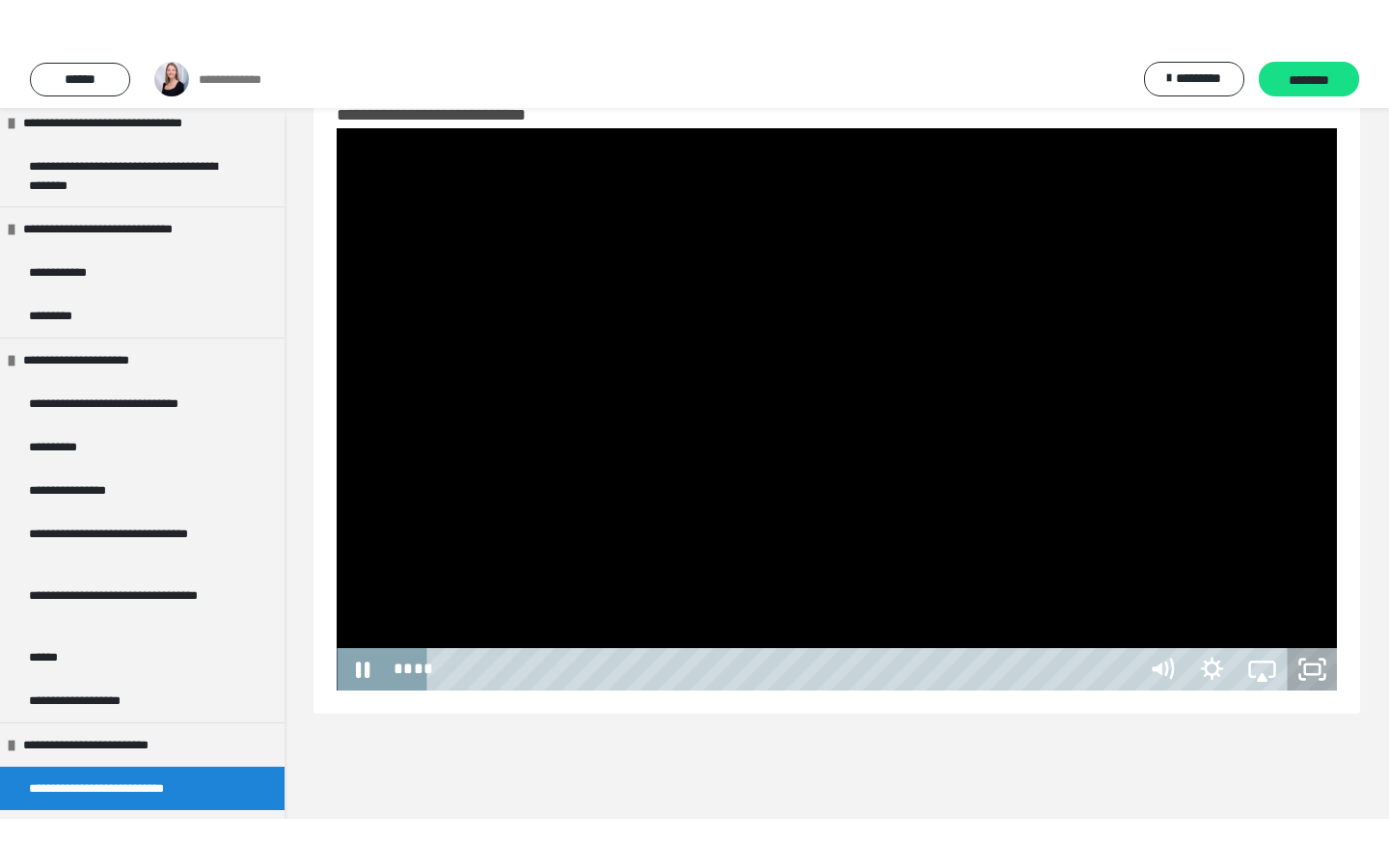 scroll, scrollTop: 0, scrollLeft: 0, axis: both 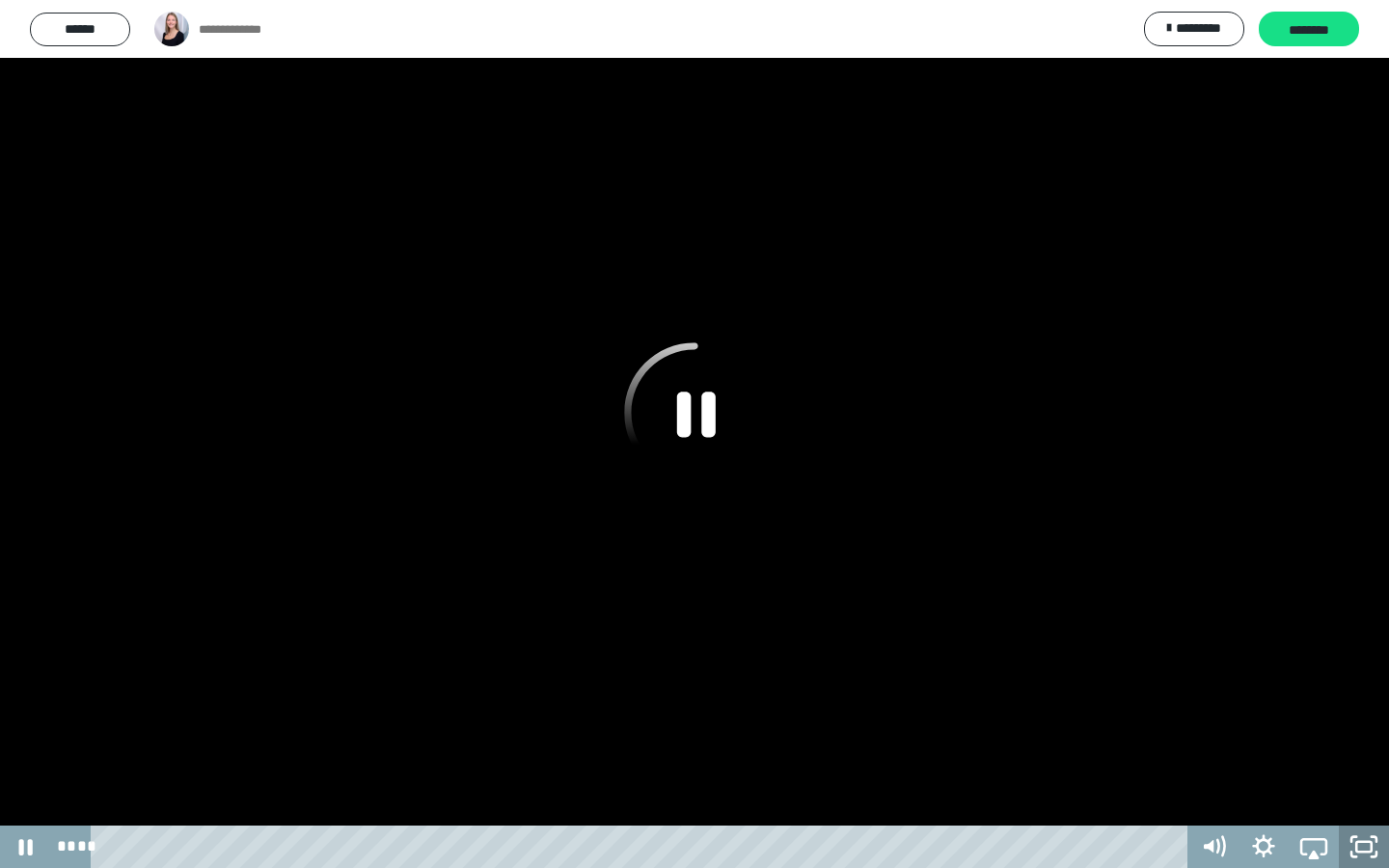 click 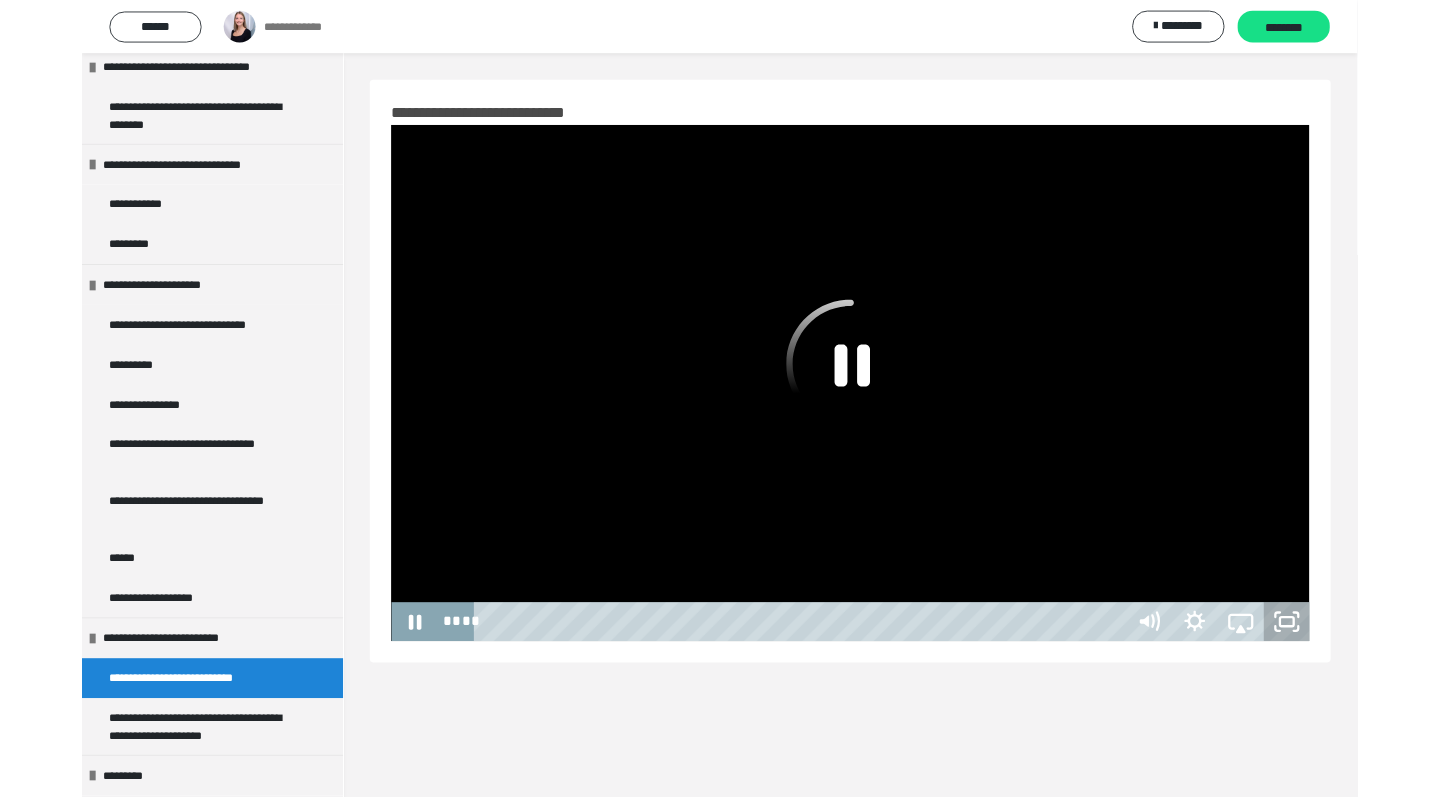scroll, scrollTop: 60, scrollLeft: 0, axis: vertical 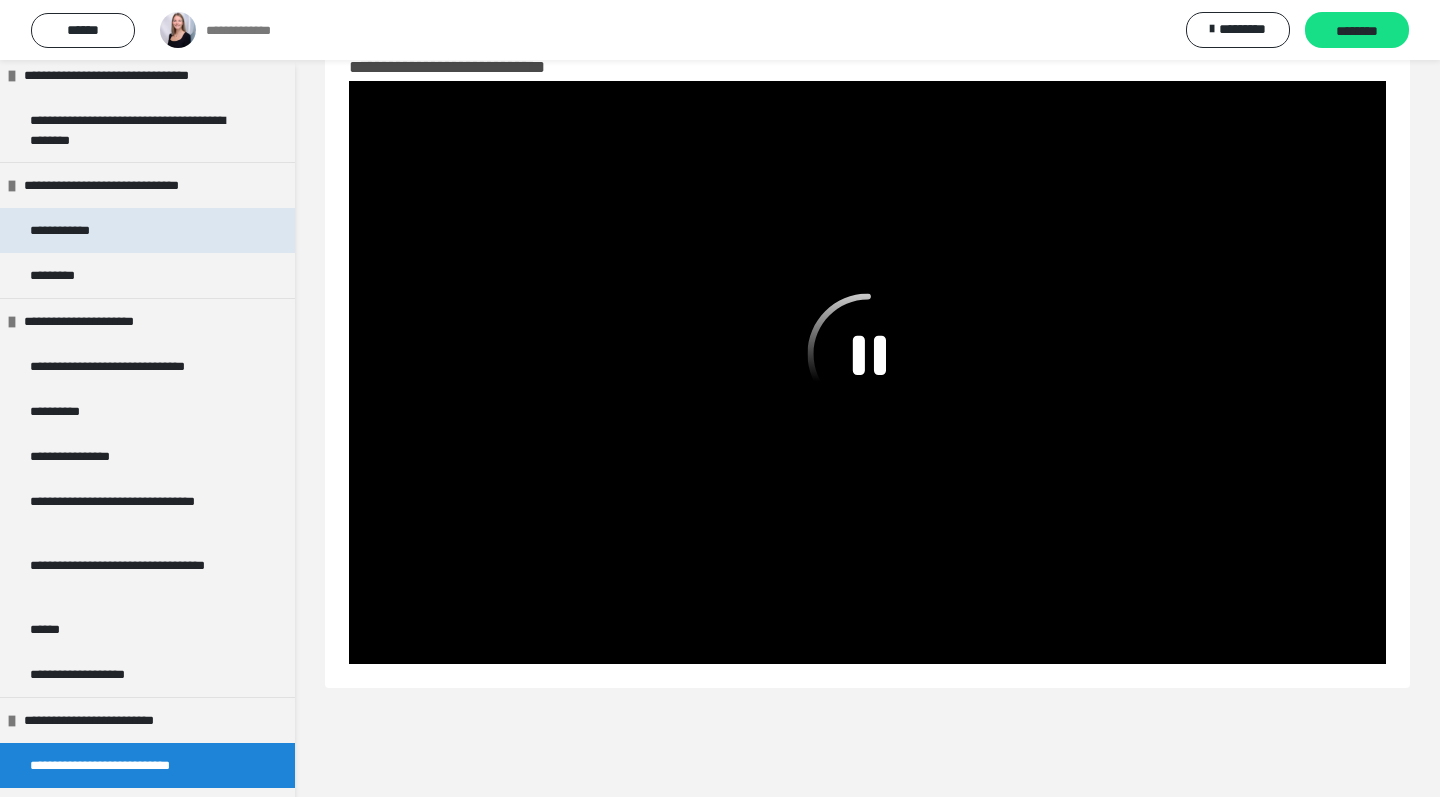 click on "**********" at bounding box center (71, 230) 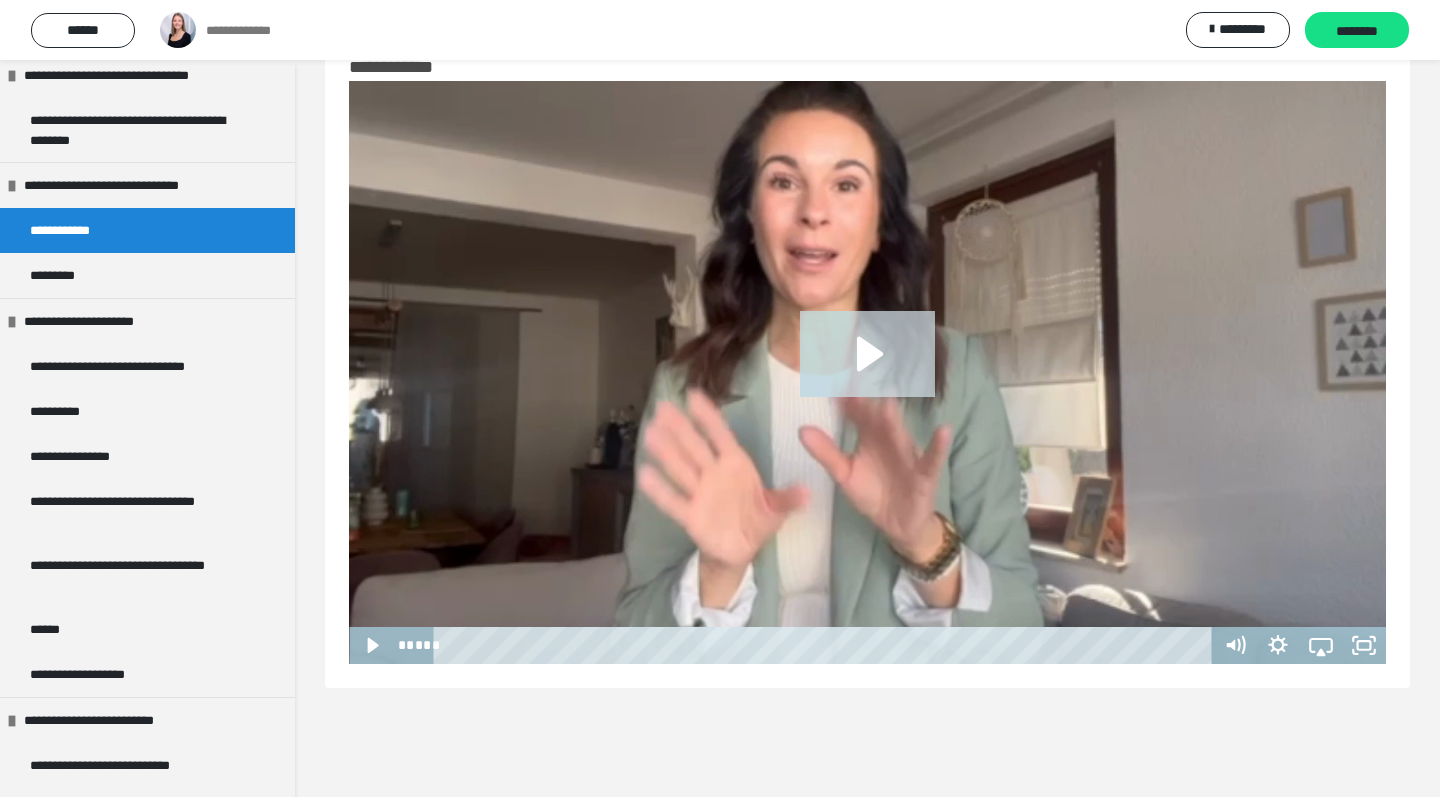 click 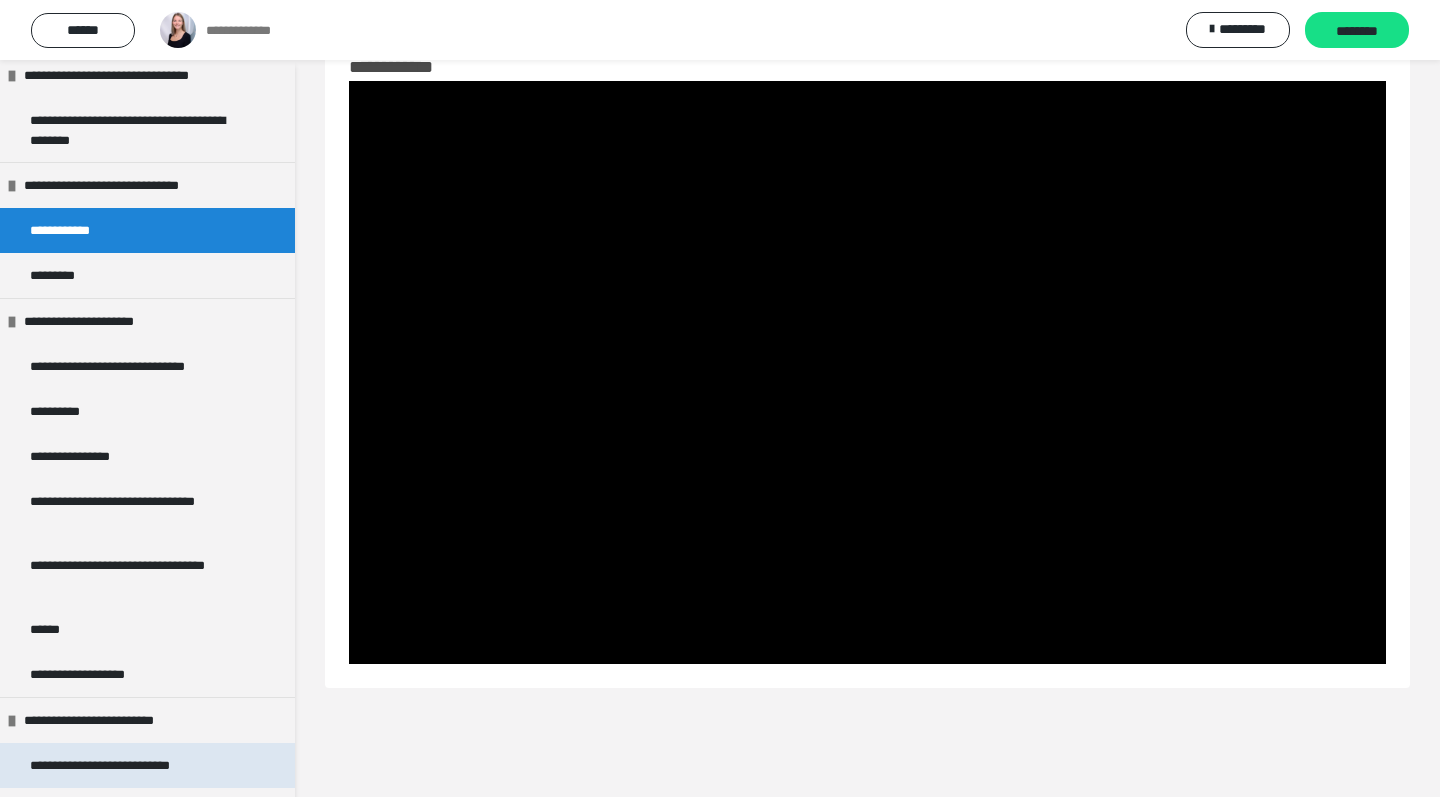 click on "**********" at bounding box center (122, 765) 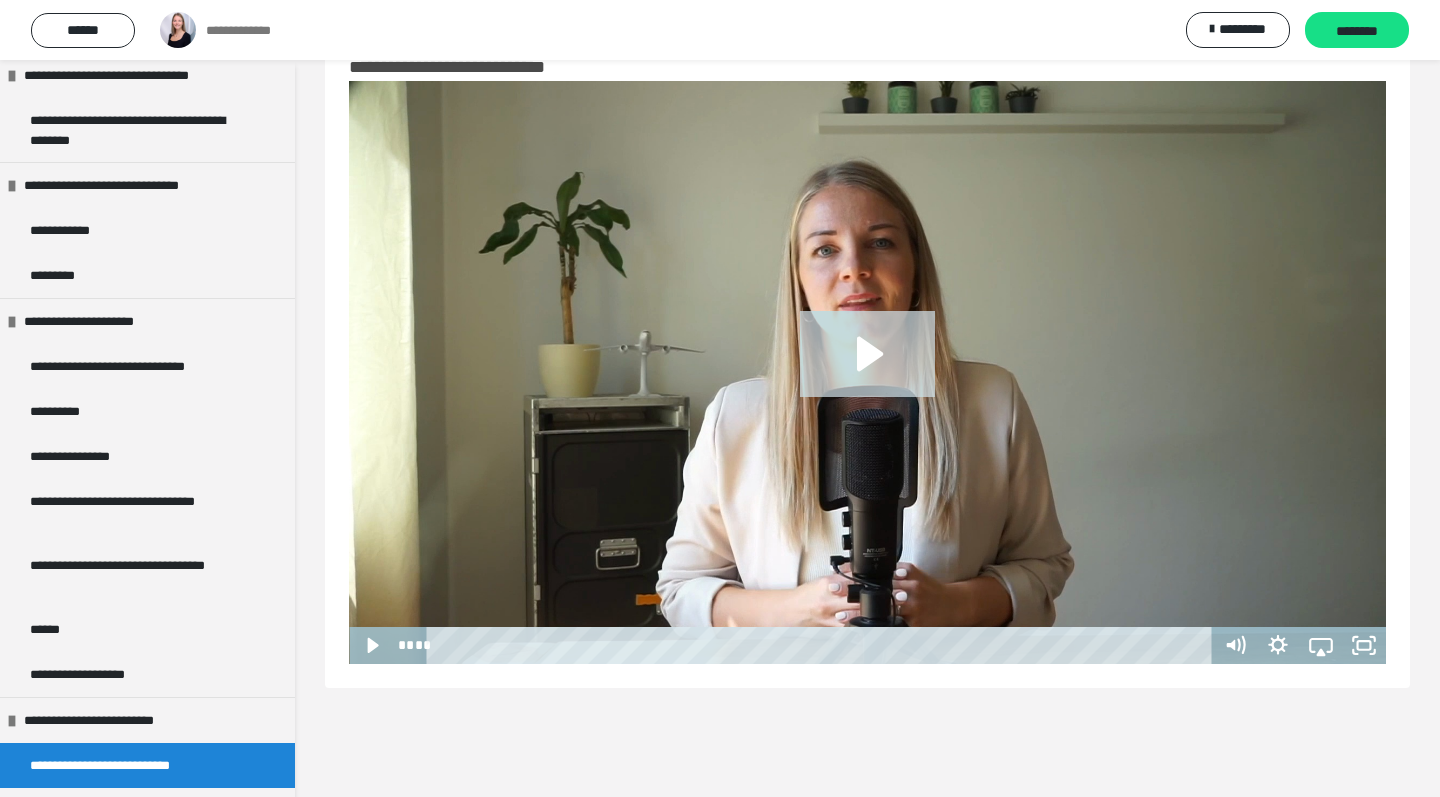 click 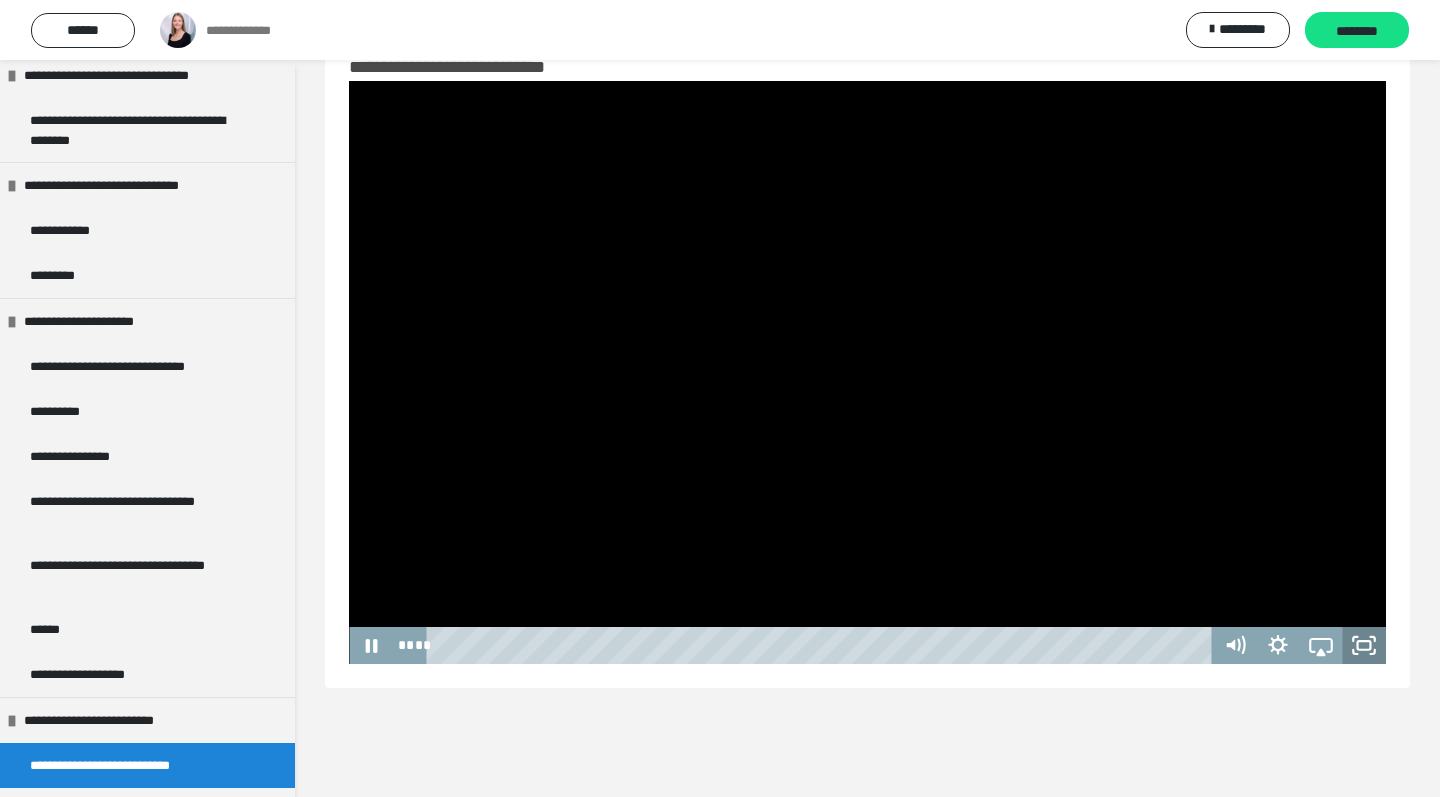 click 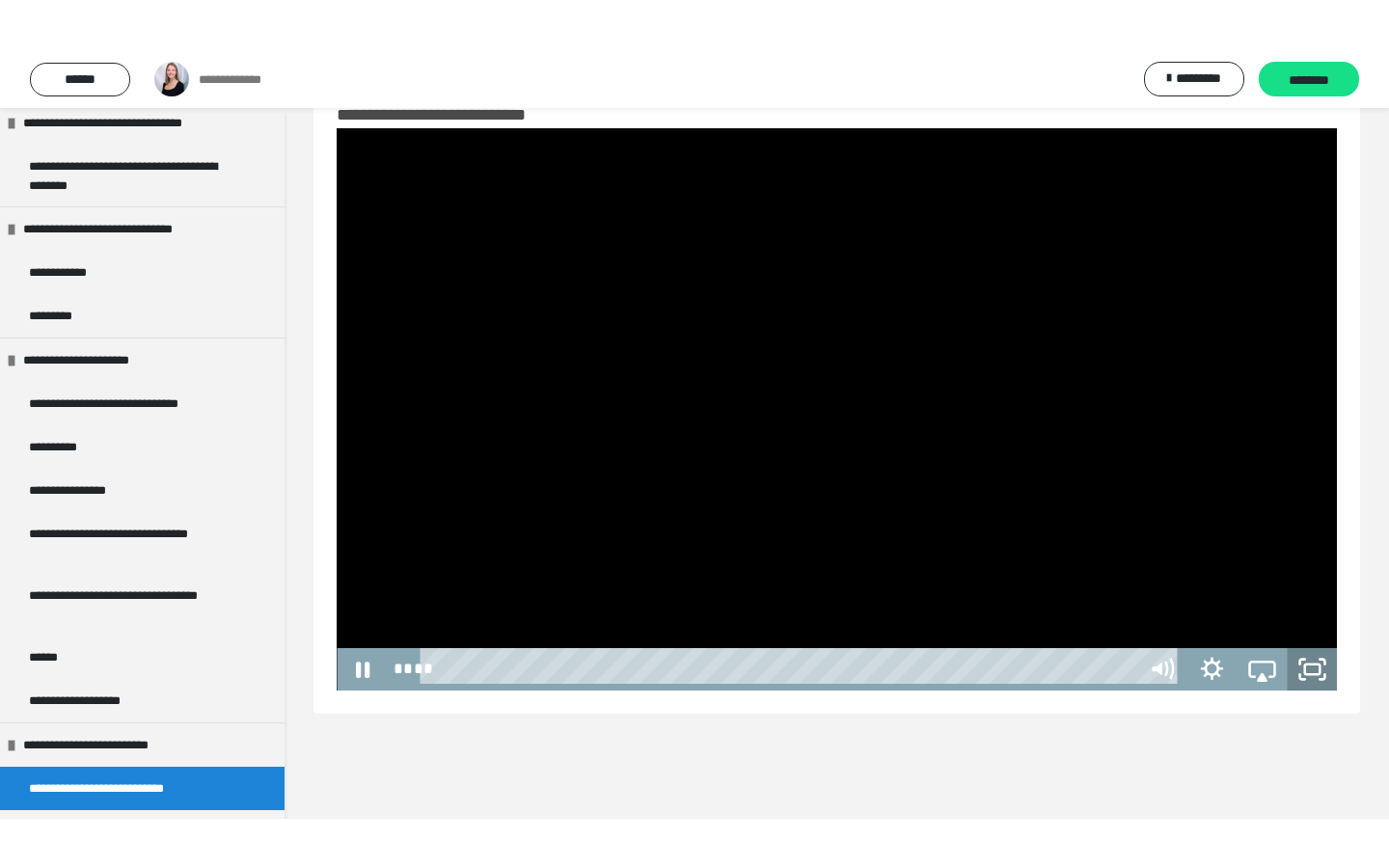 scroll, scrollTop: 0, scrollLeft: 0, axis: both 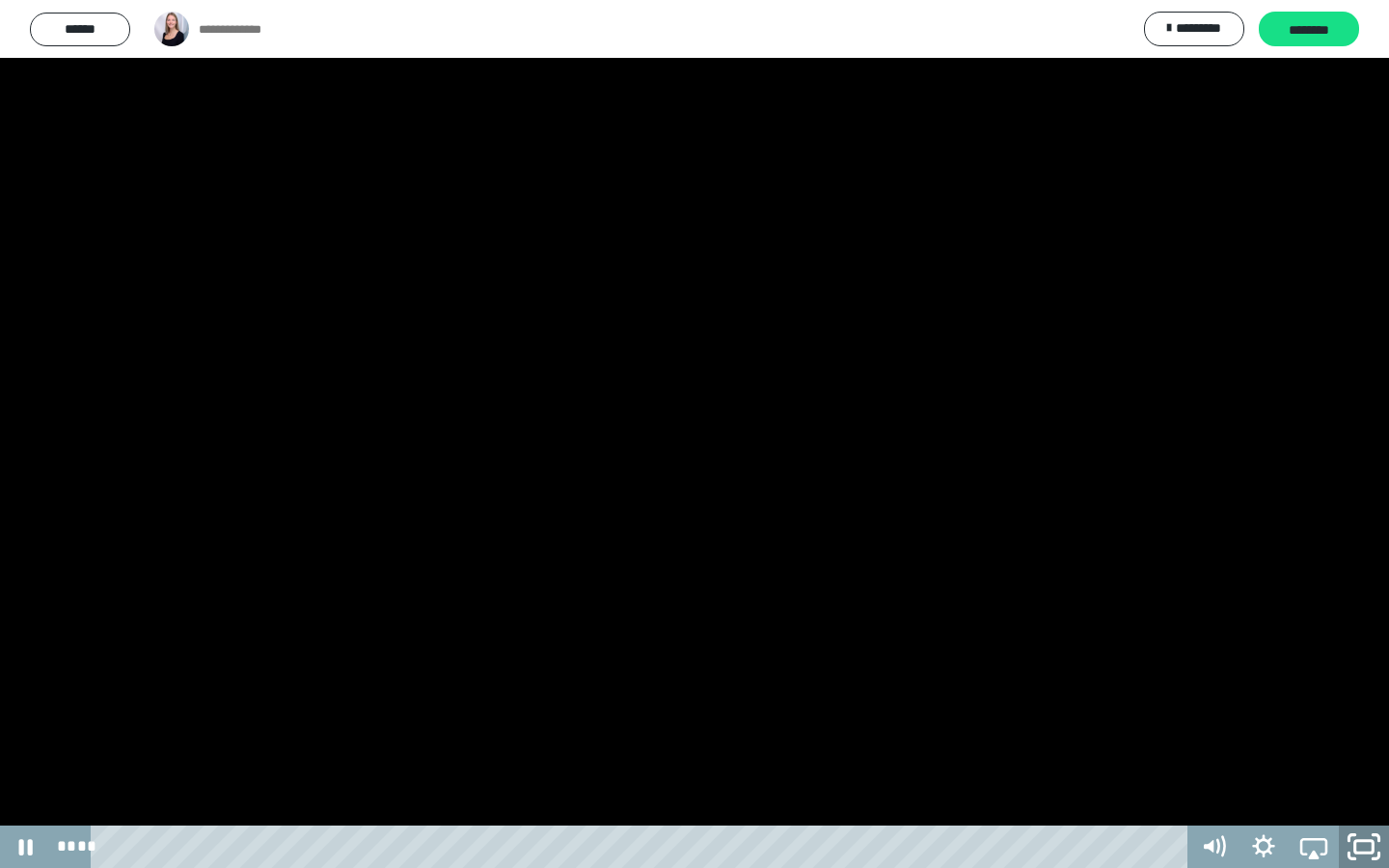 click 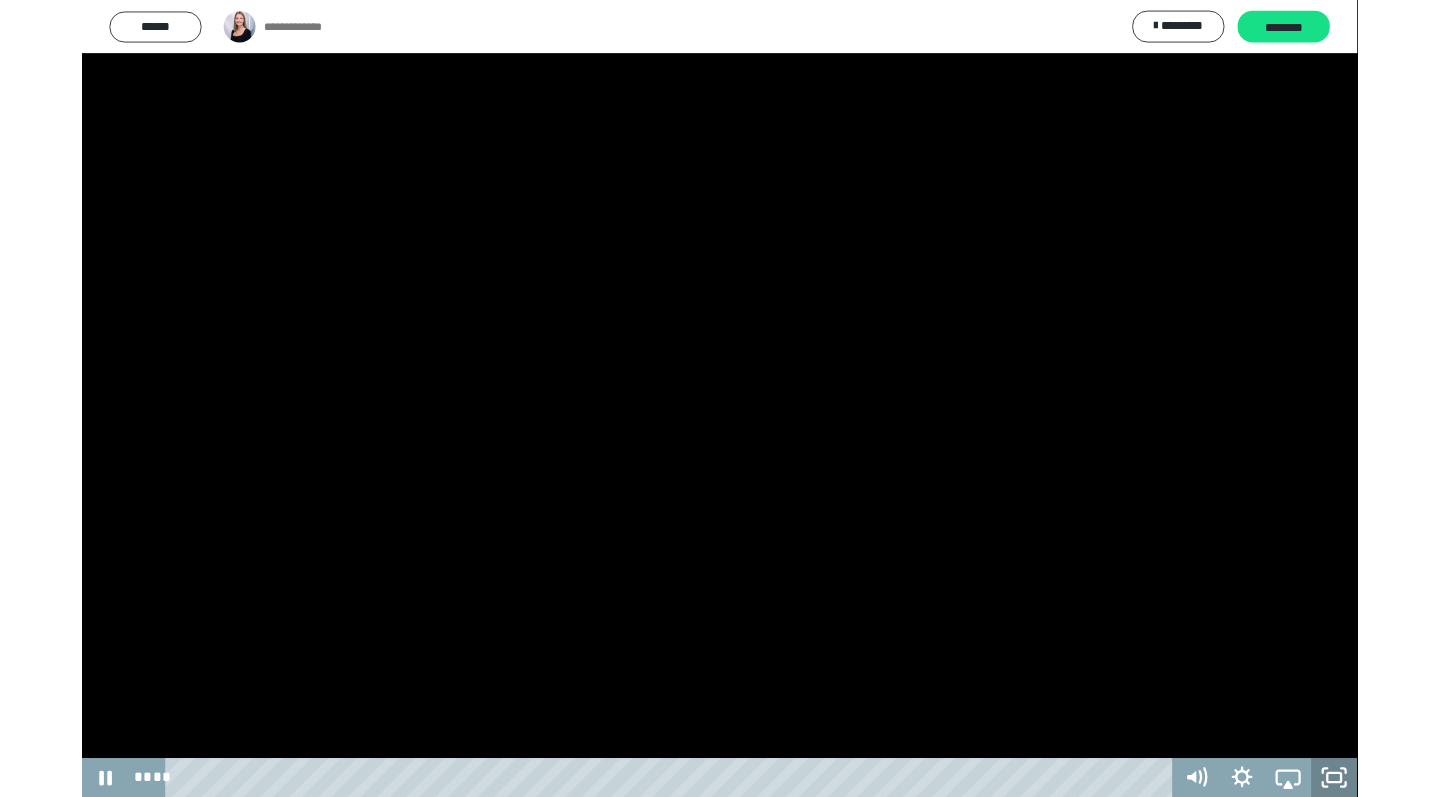 scroll, scrollTop: 60, scrollLeft: 0, axis: vertical 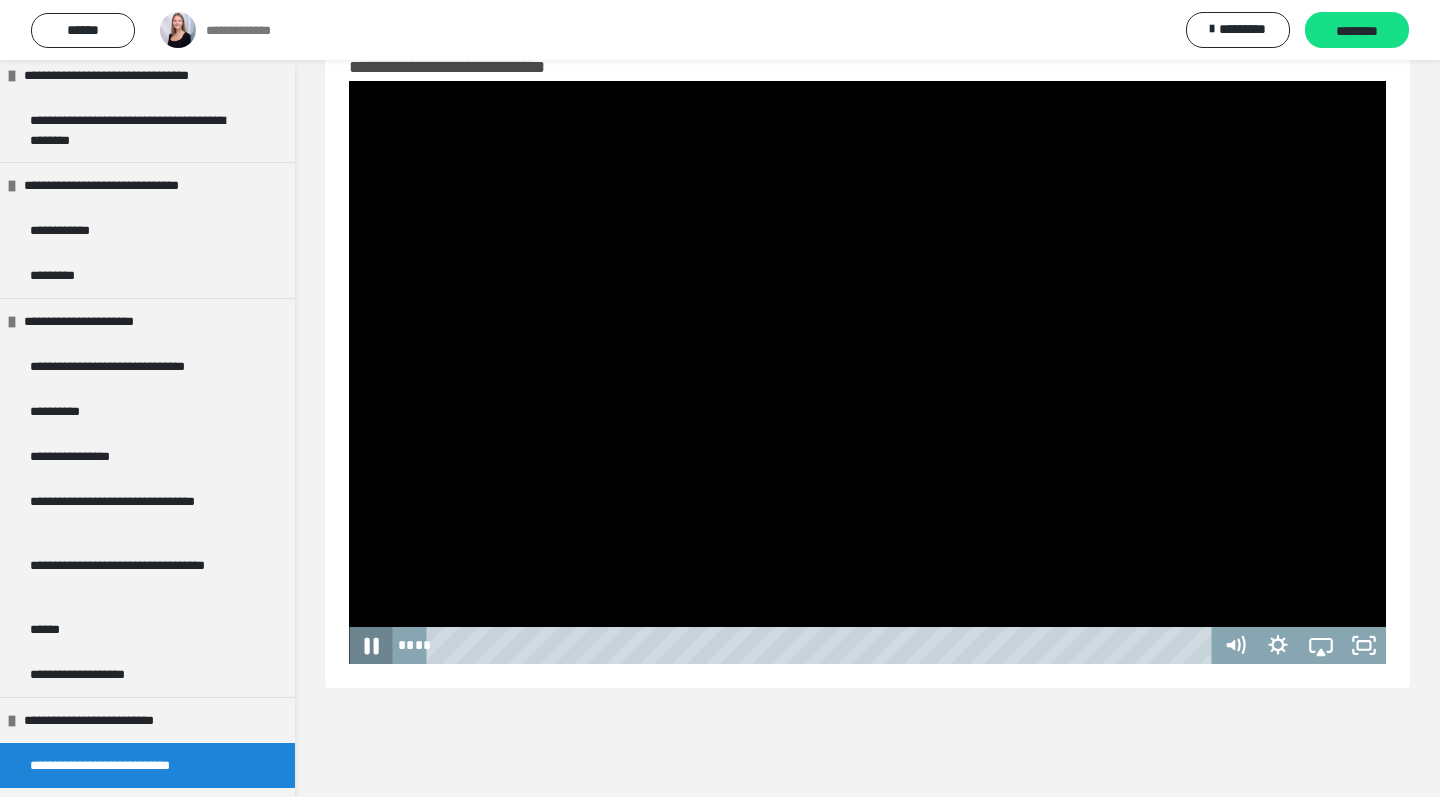 click 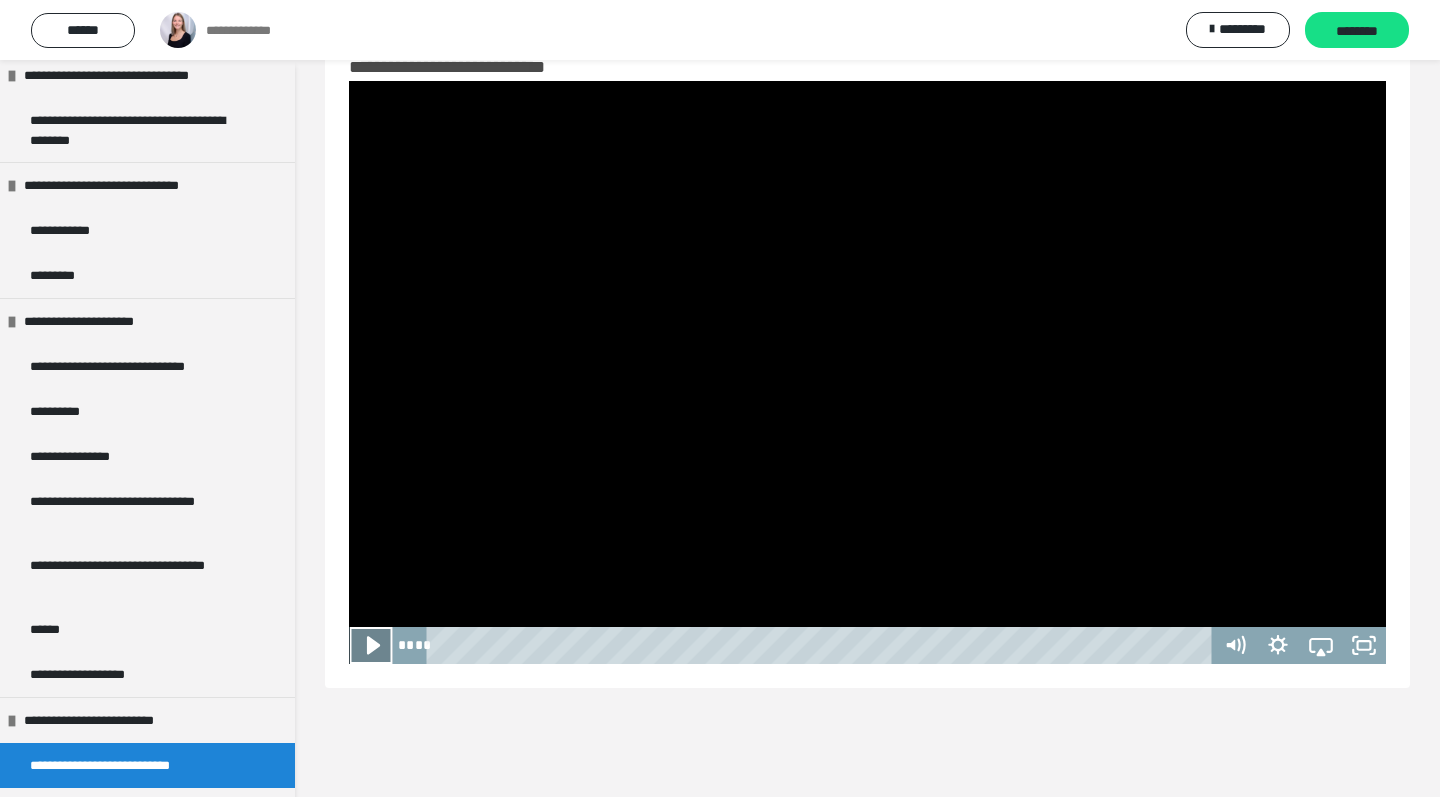 click 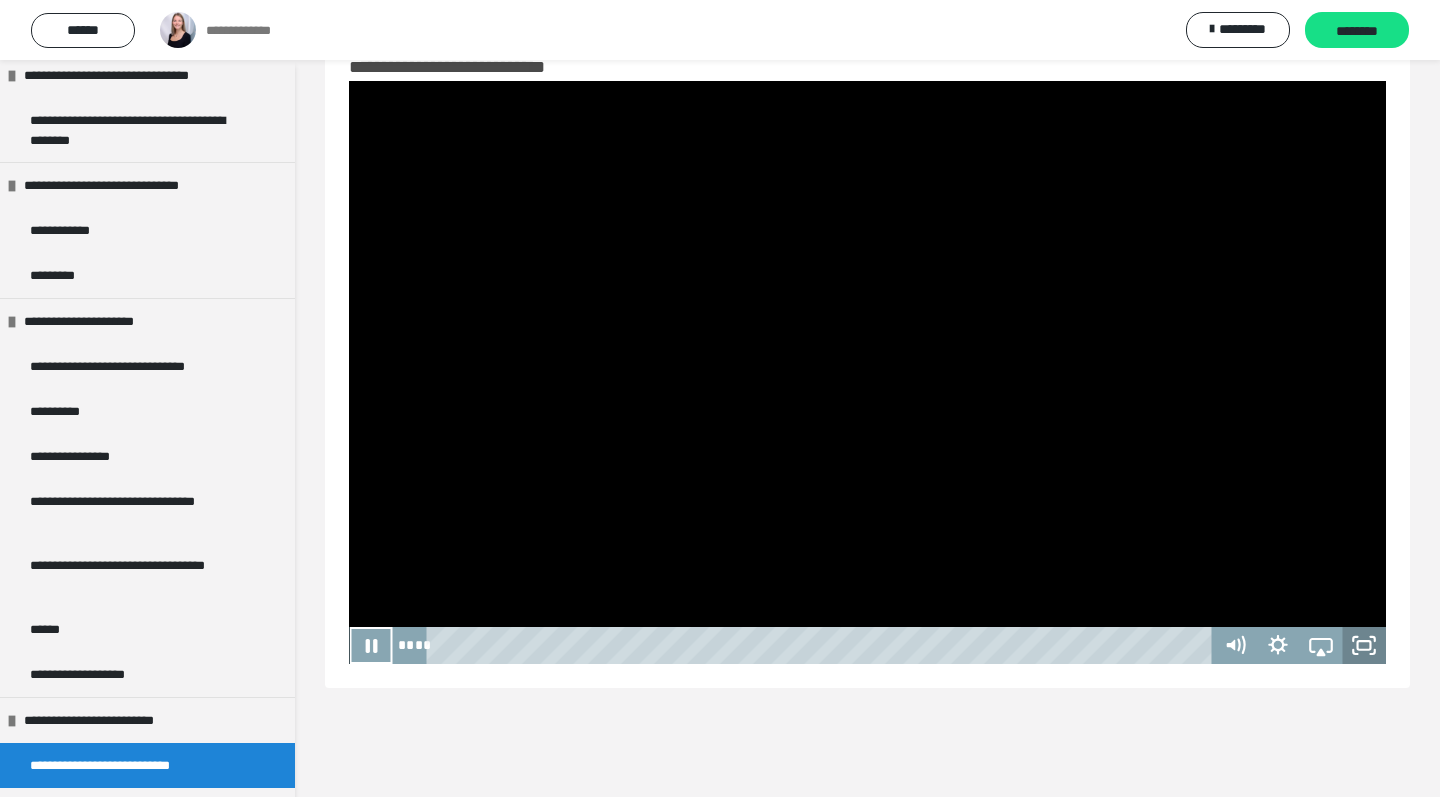 click 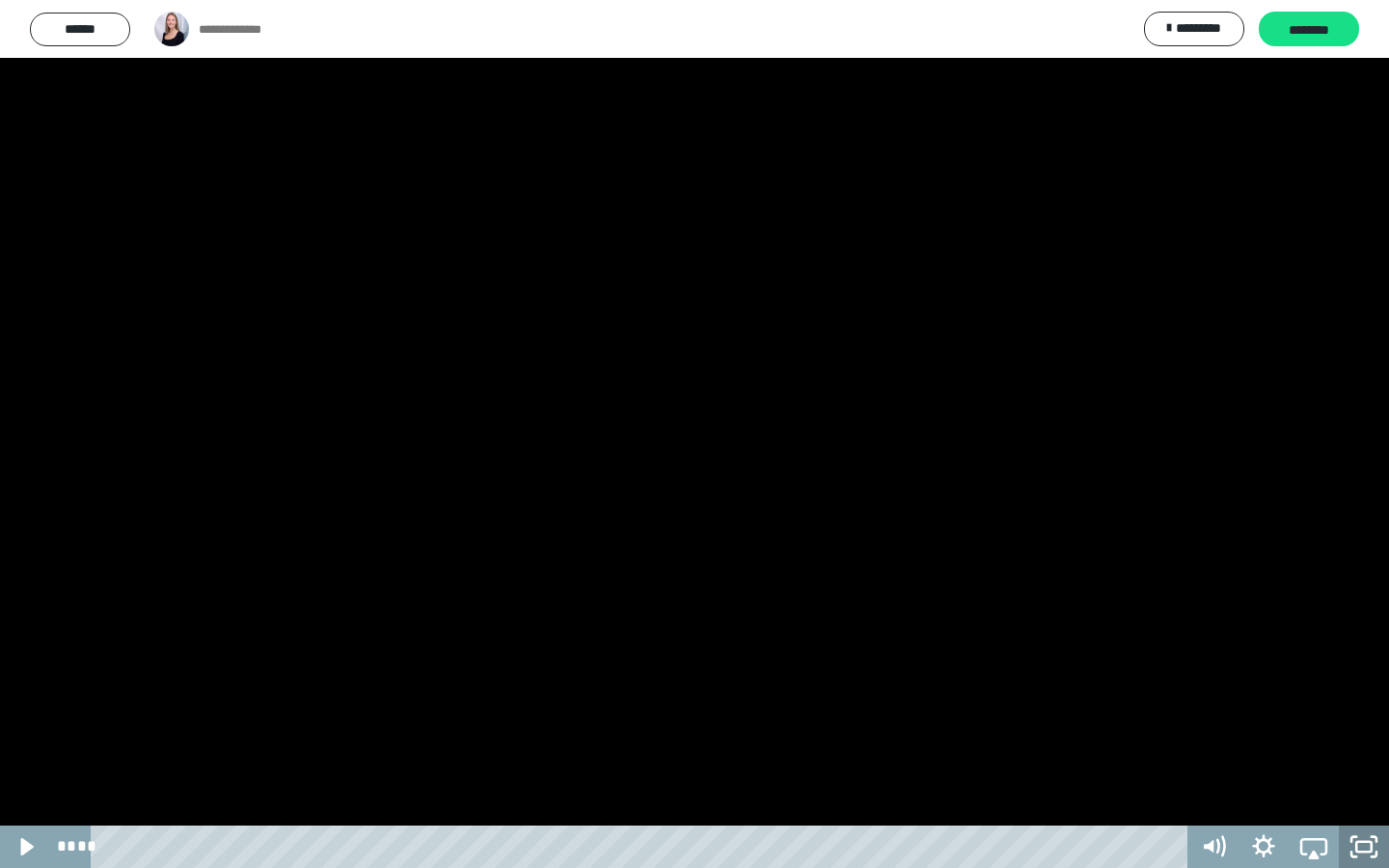 click 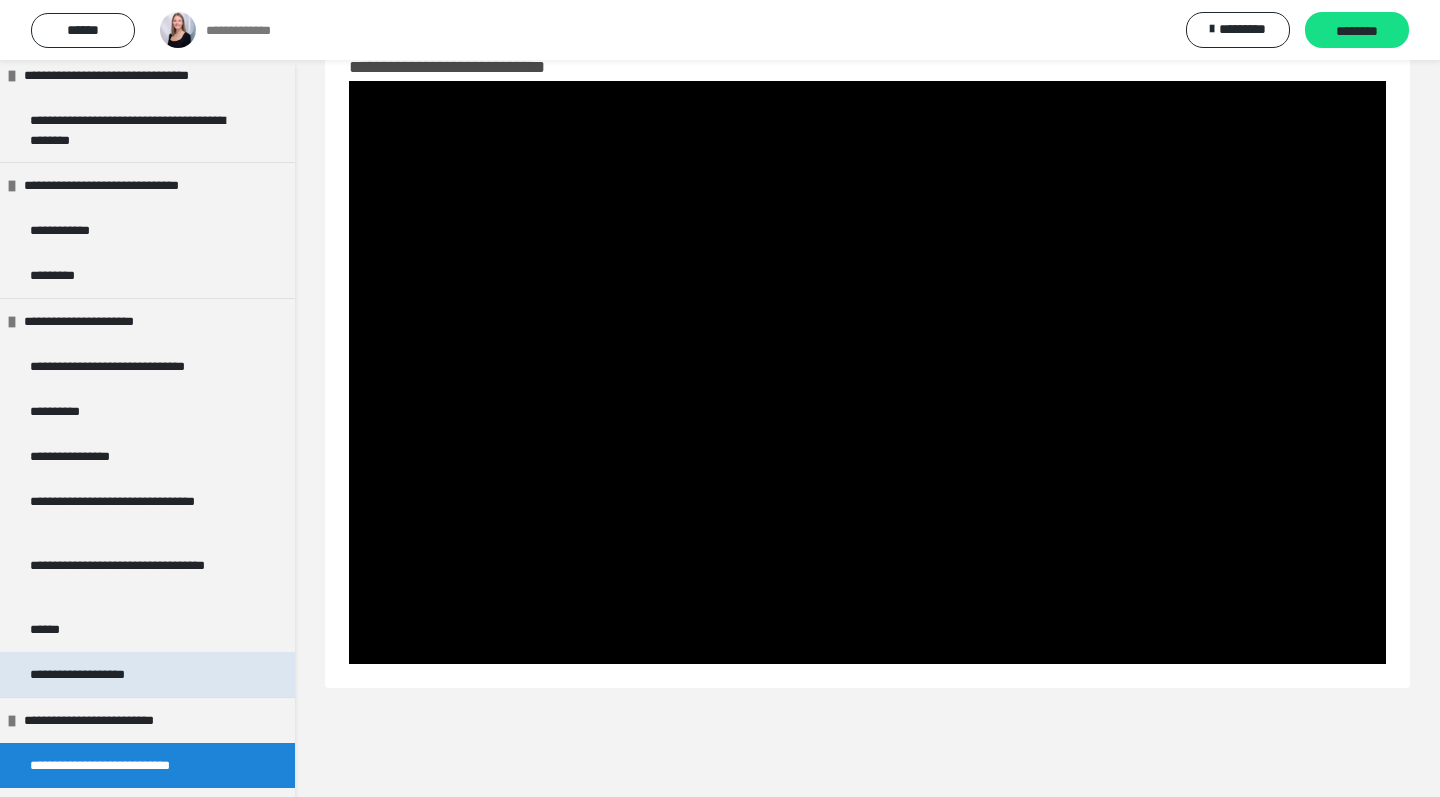 click on "**********" at bounding box center [147, 674] 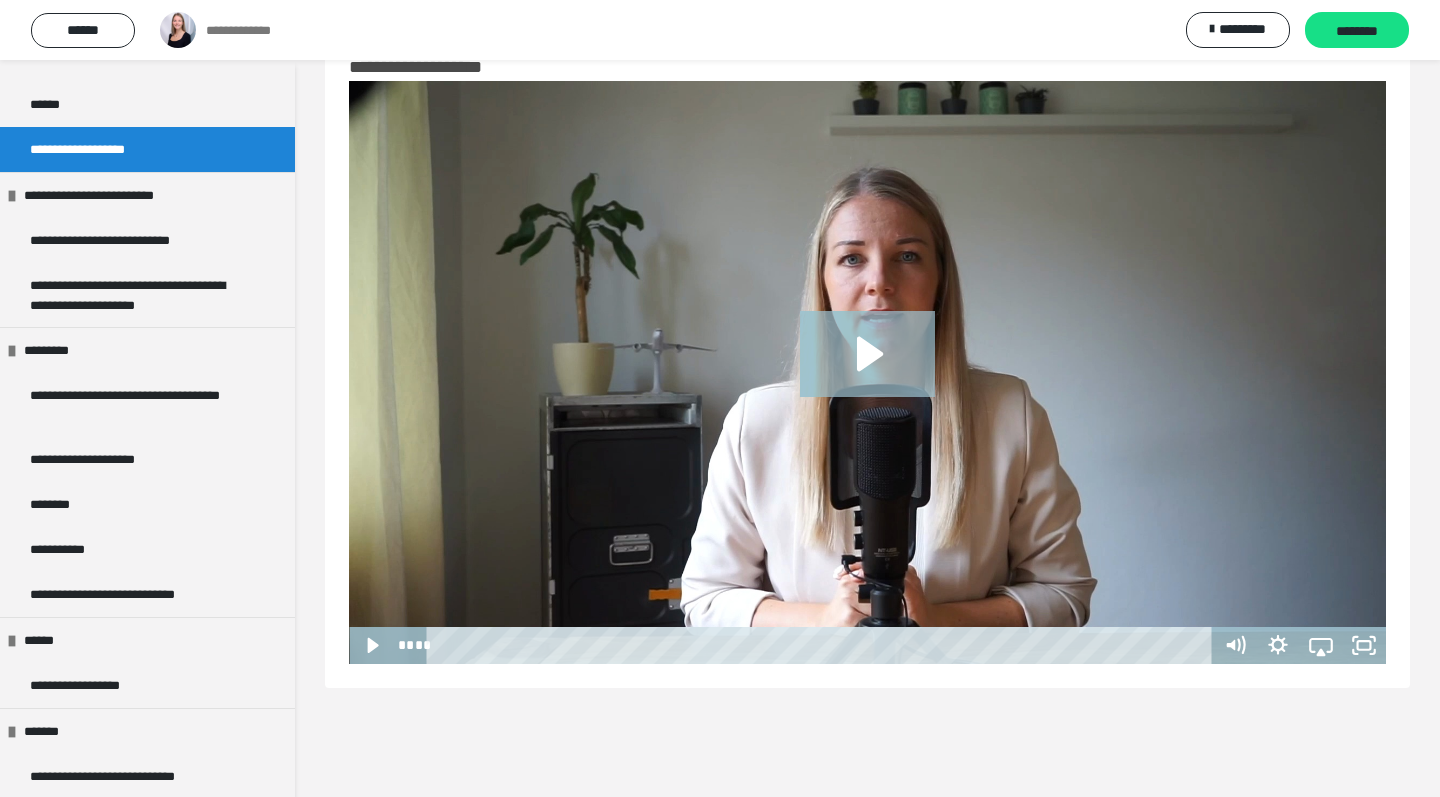 scroll, scrollTop: 916, scrollLeft: 0, axis: vertical 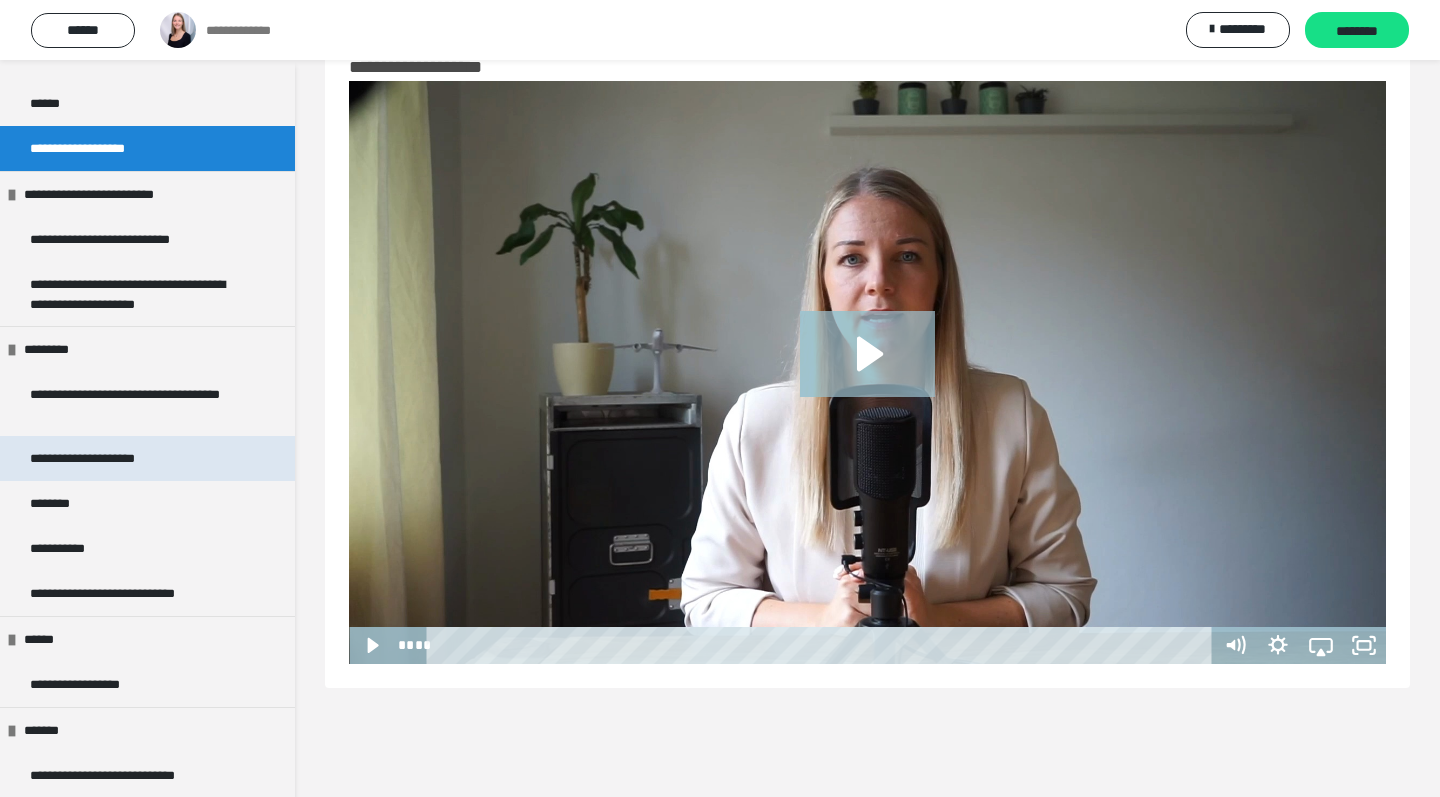 click on "**********" at bounding box center (112, 458) 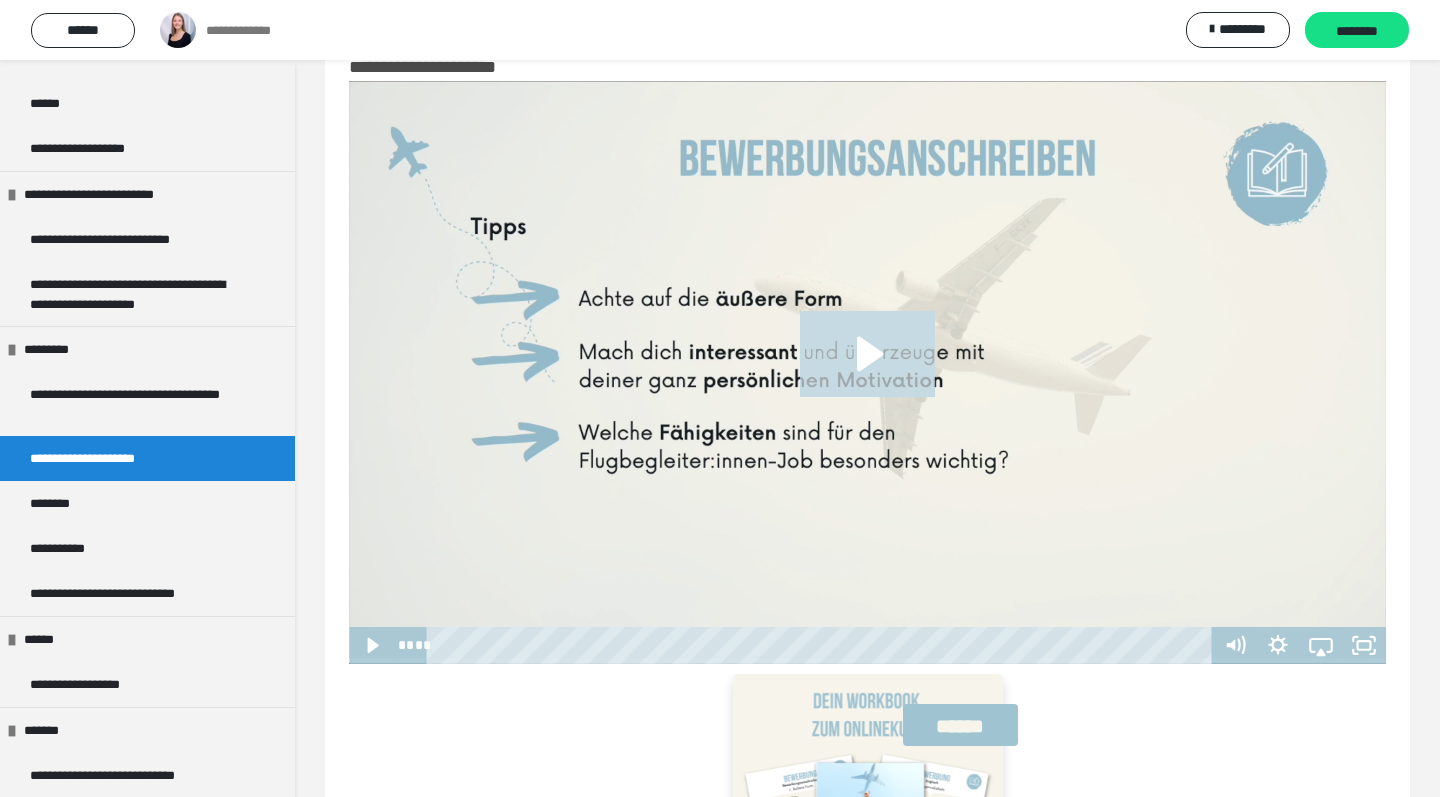 click 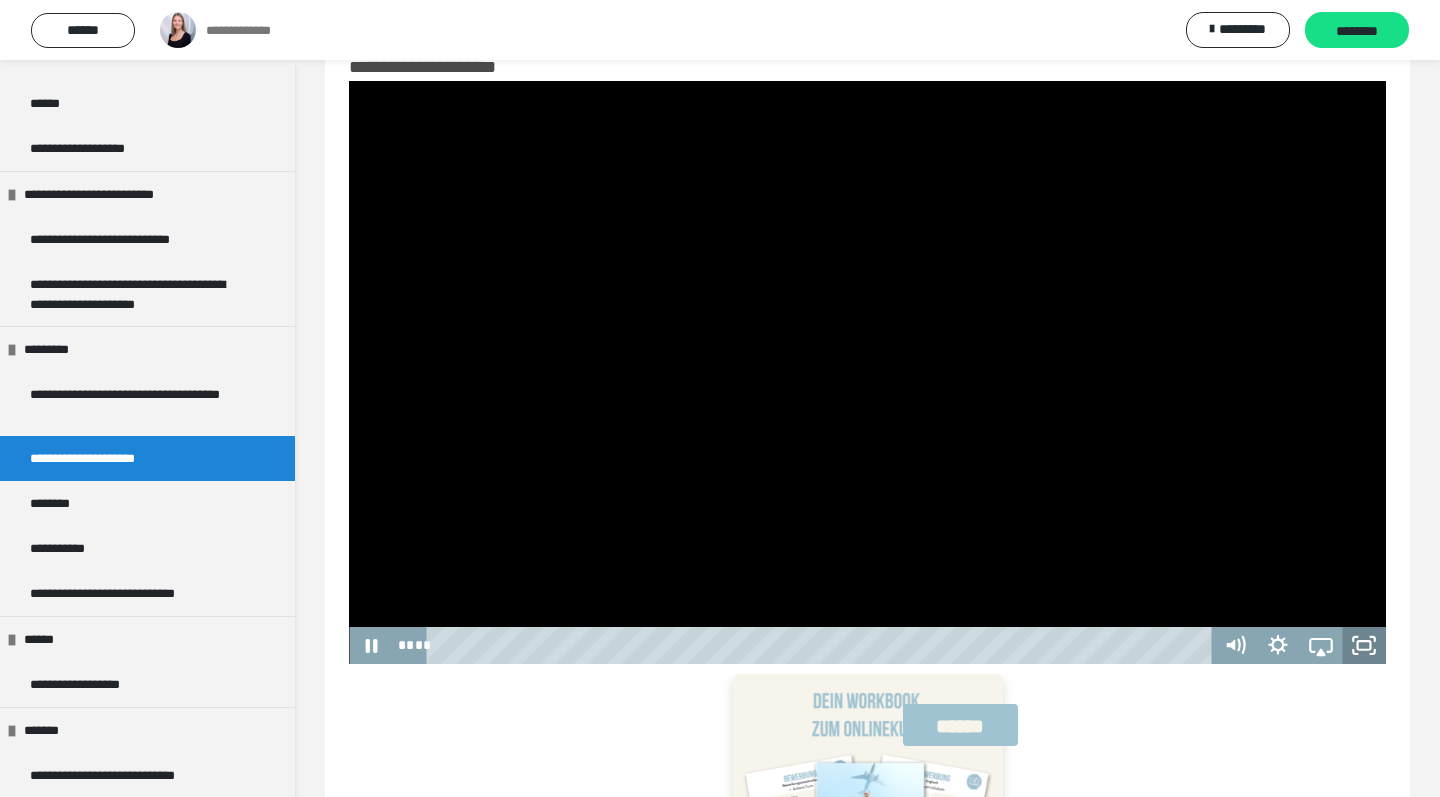 click 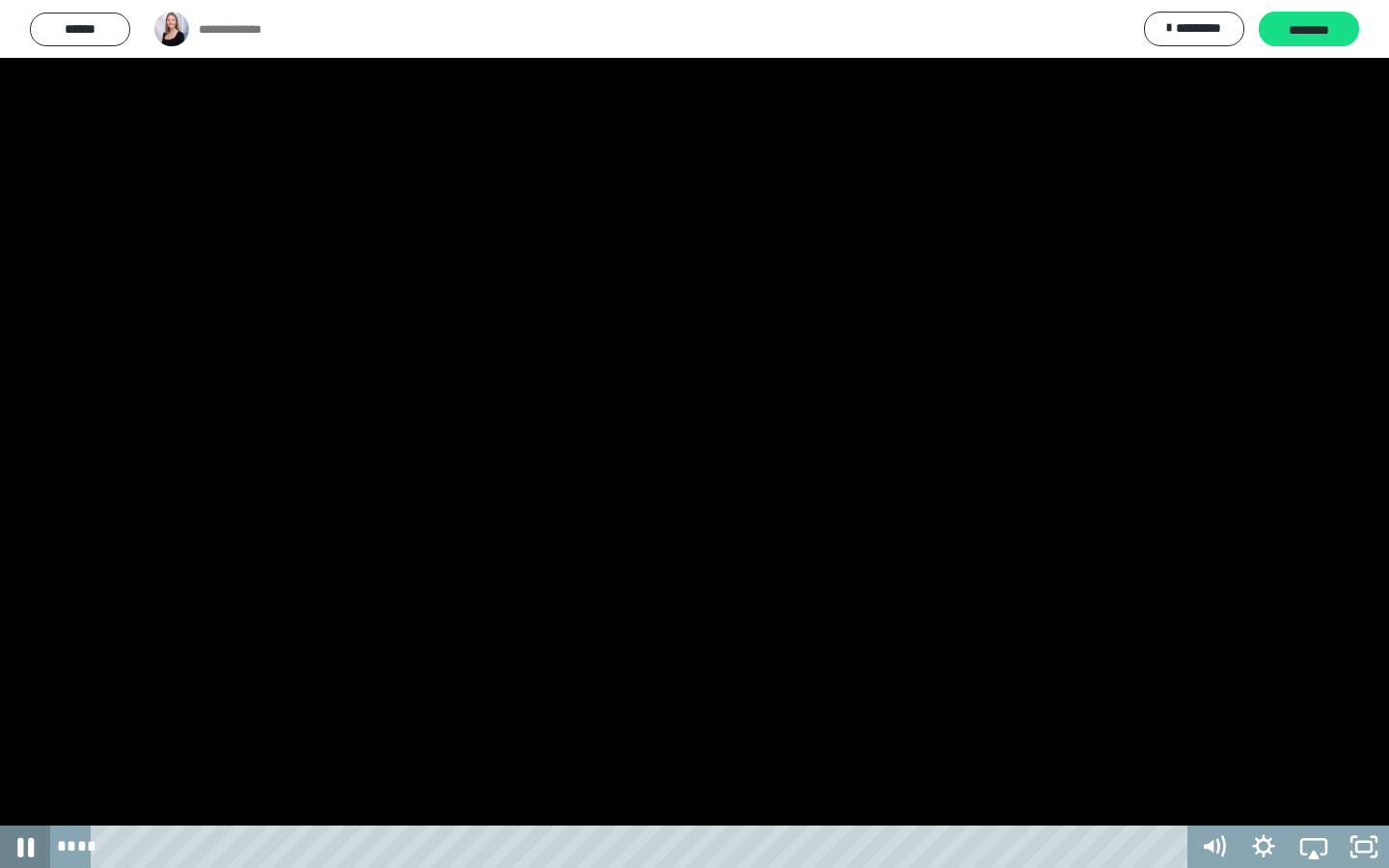 click 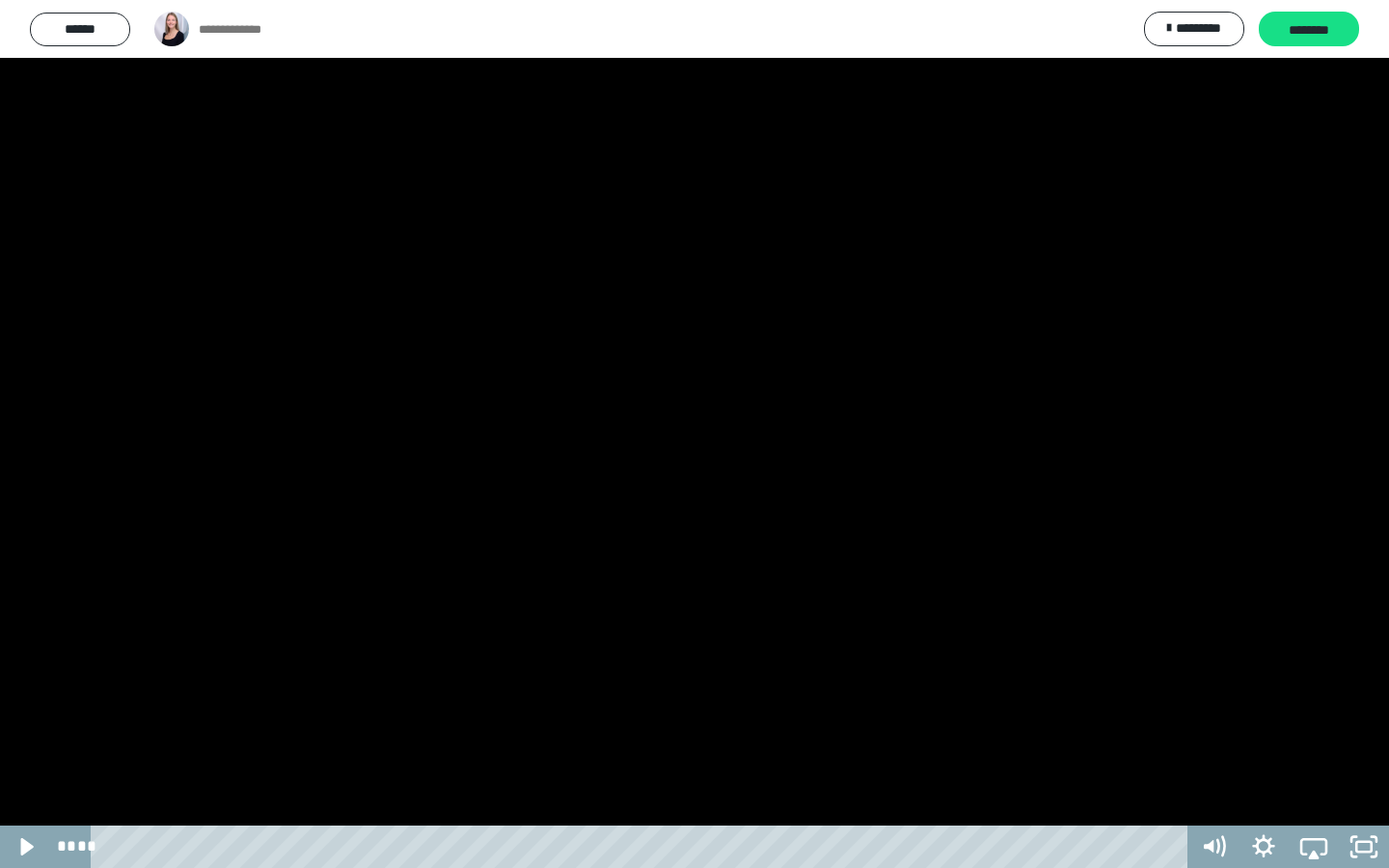 click at bounding box center [694, 434] 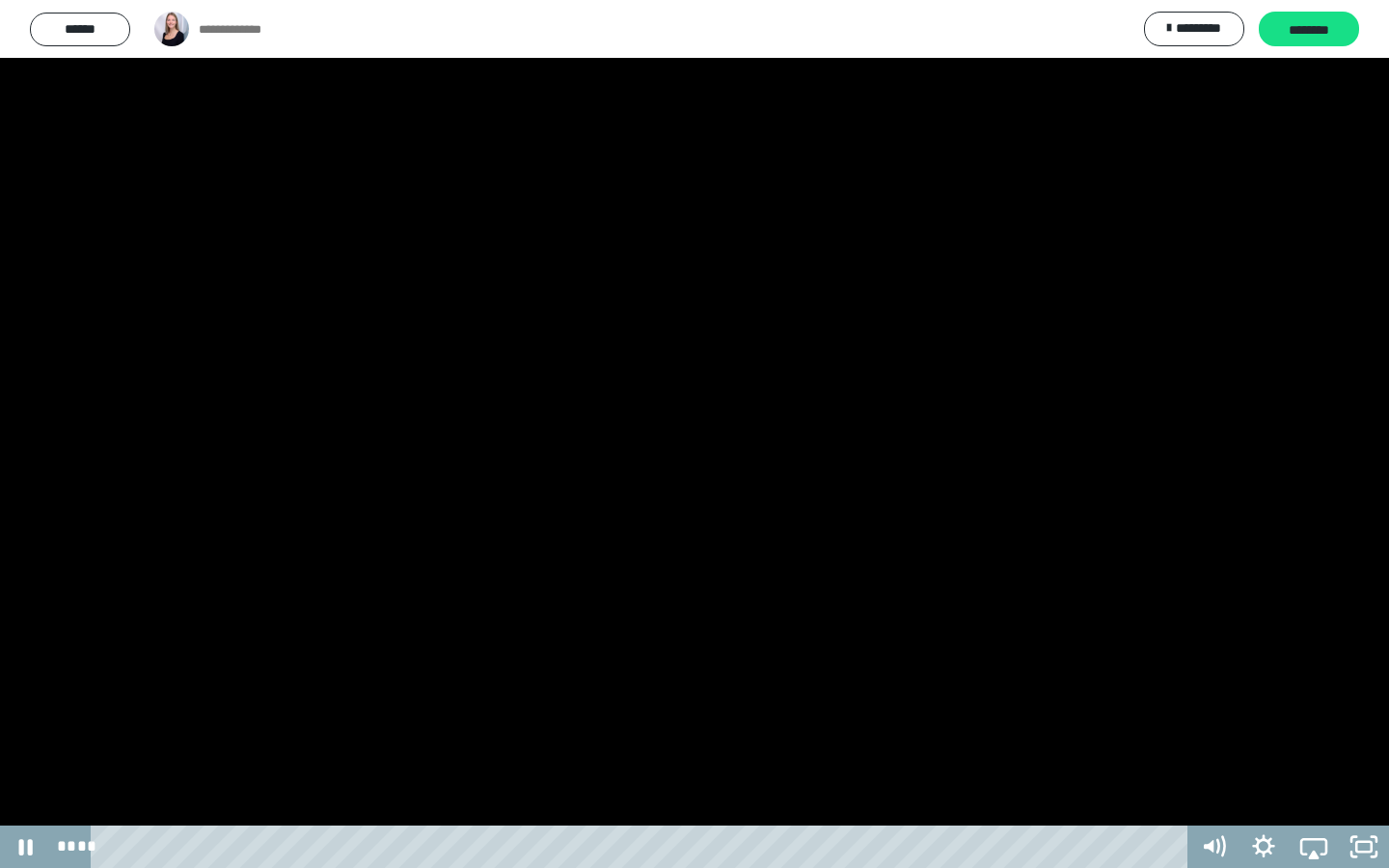 click at bounding box center [694, 434] 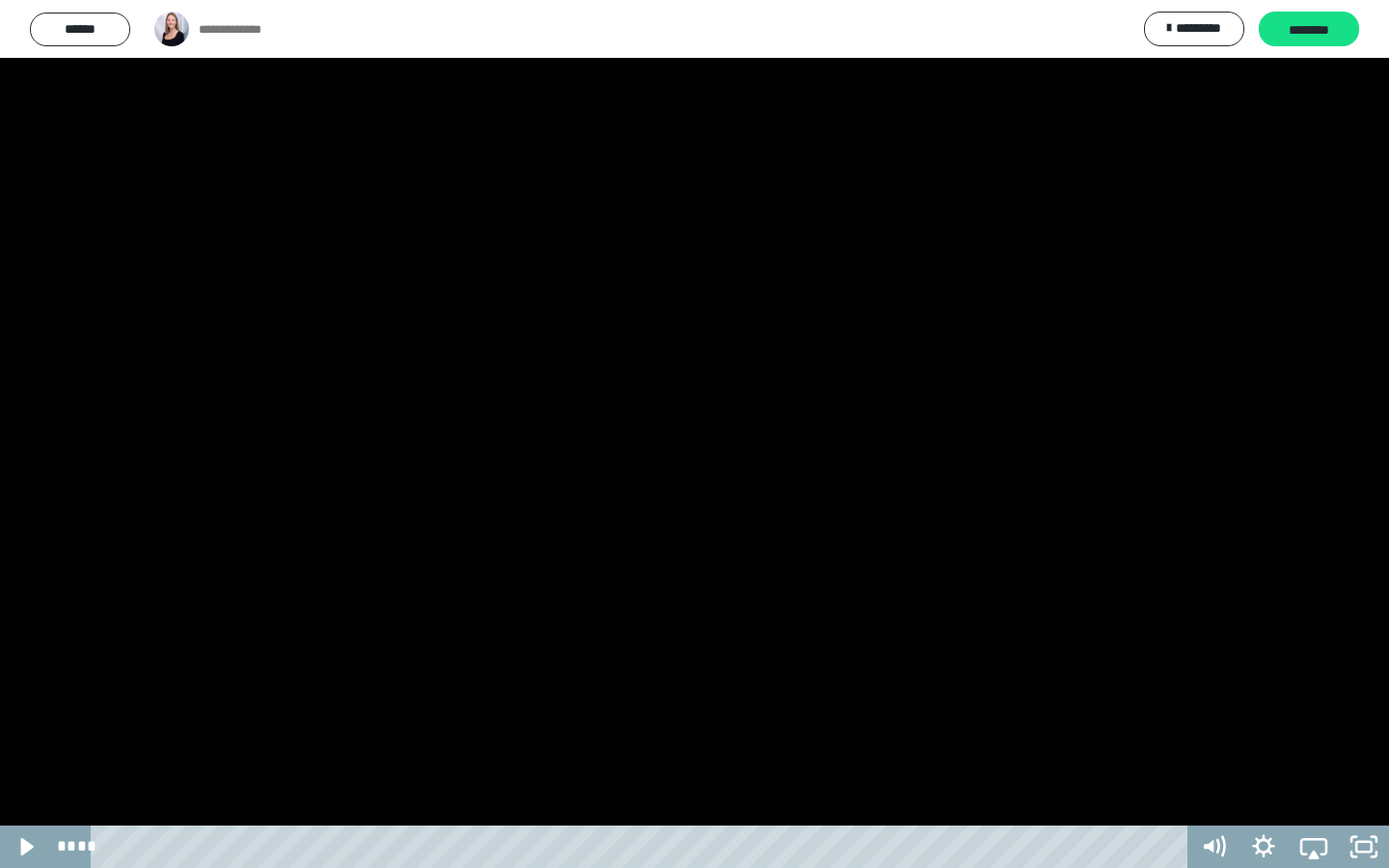 click at bounding box center (694, 434) 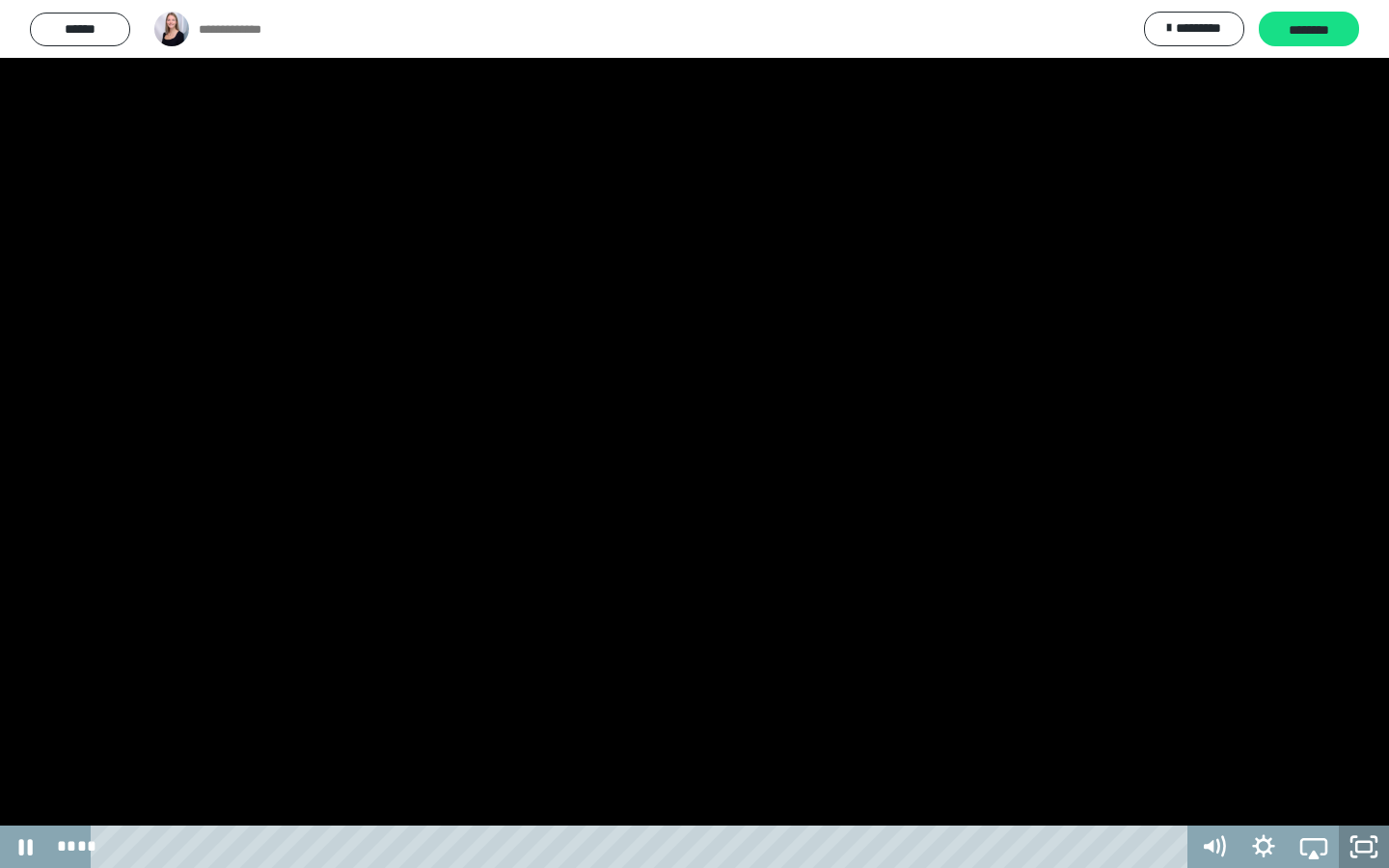 click 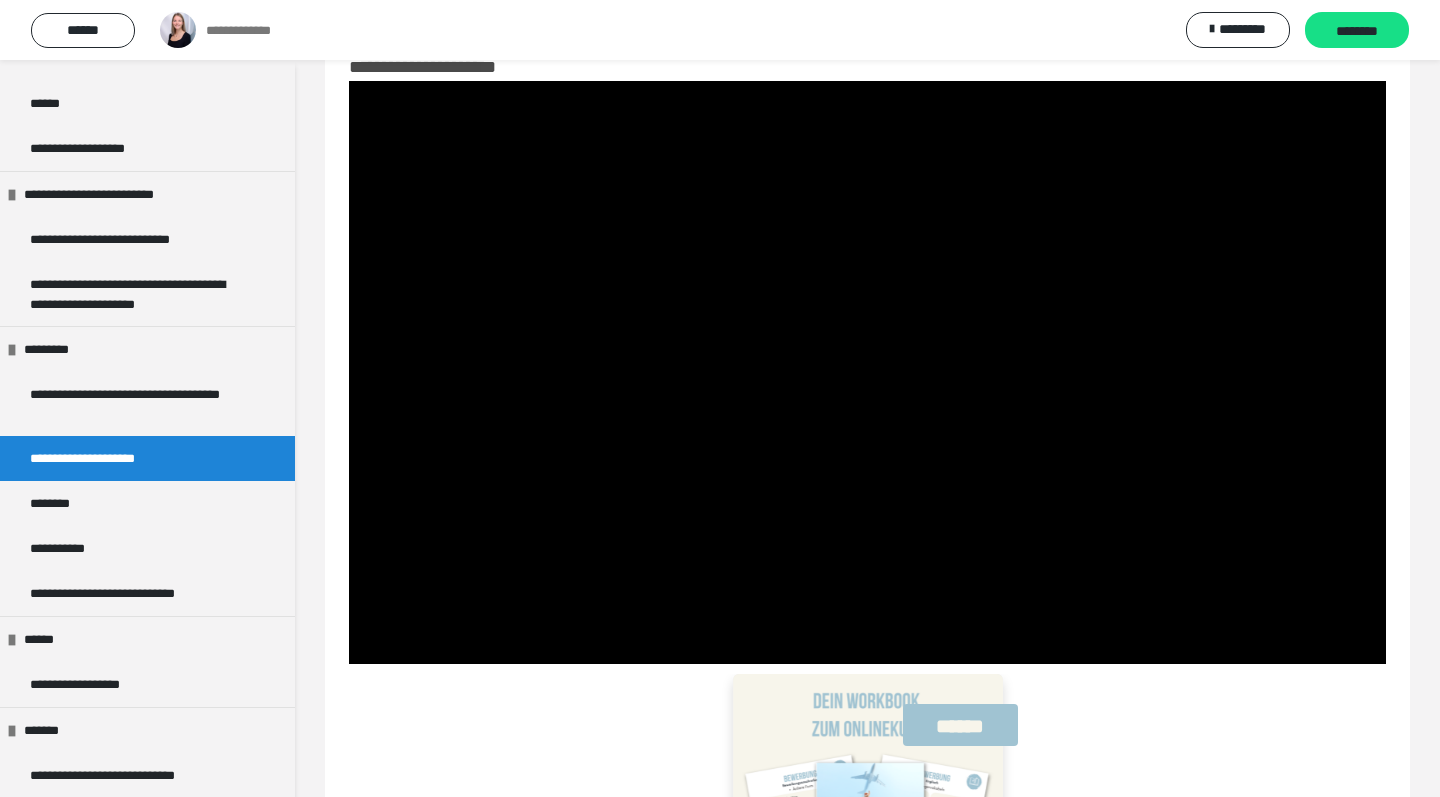 click at bounding box center (868, 809) 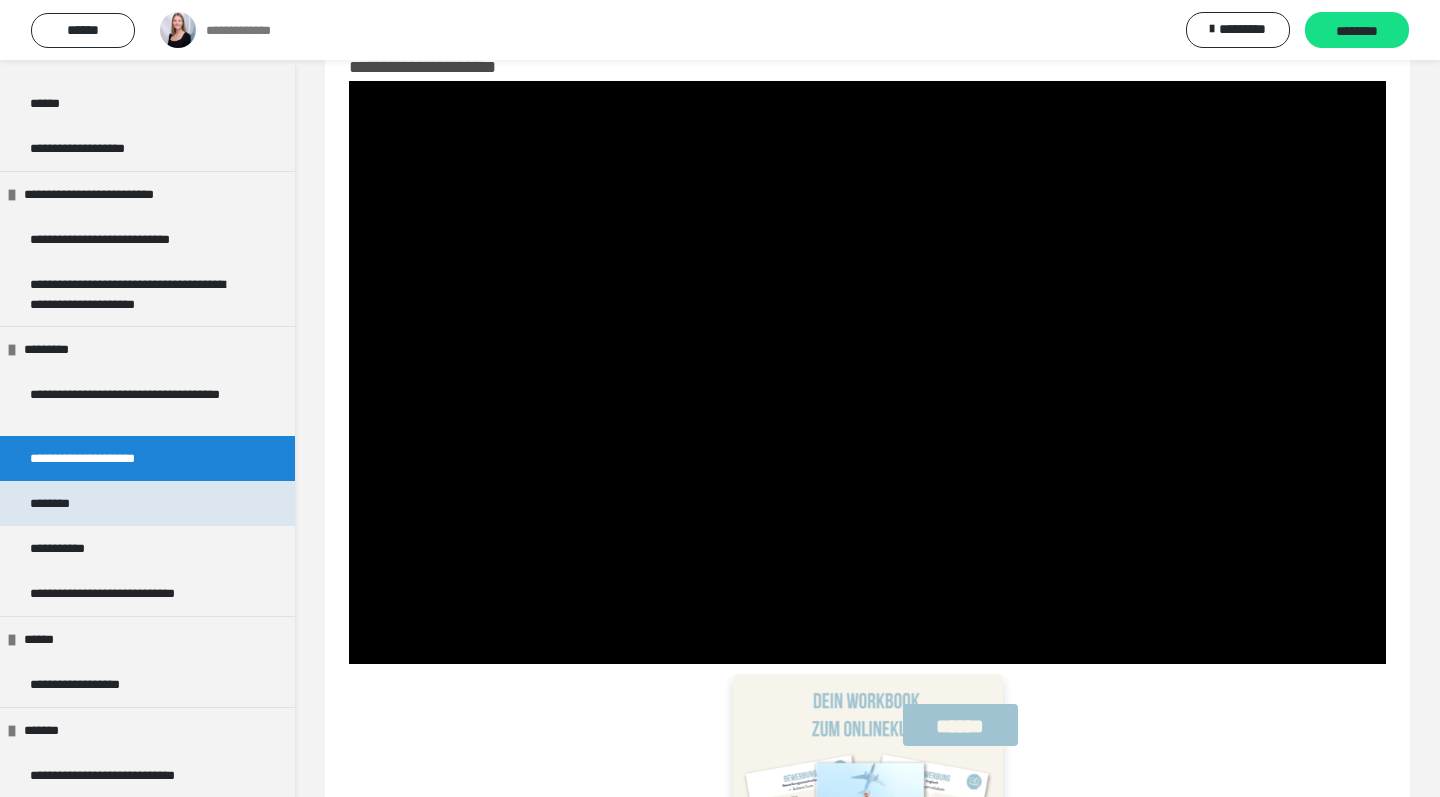 click on "********" at bounding box center [147, 503] 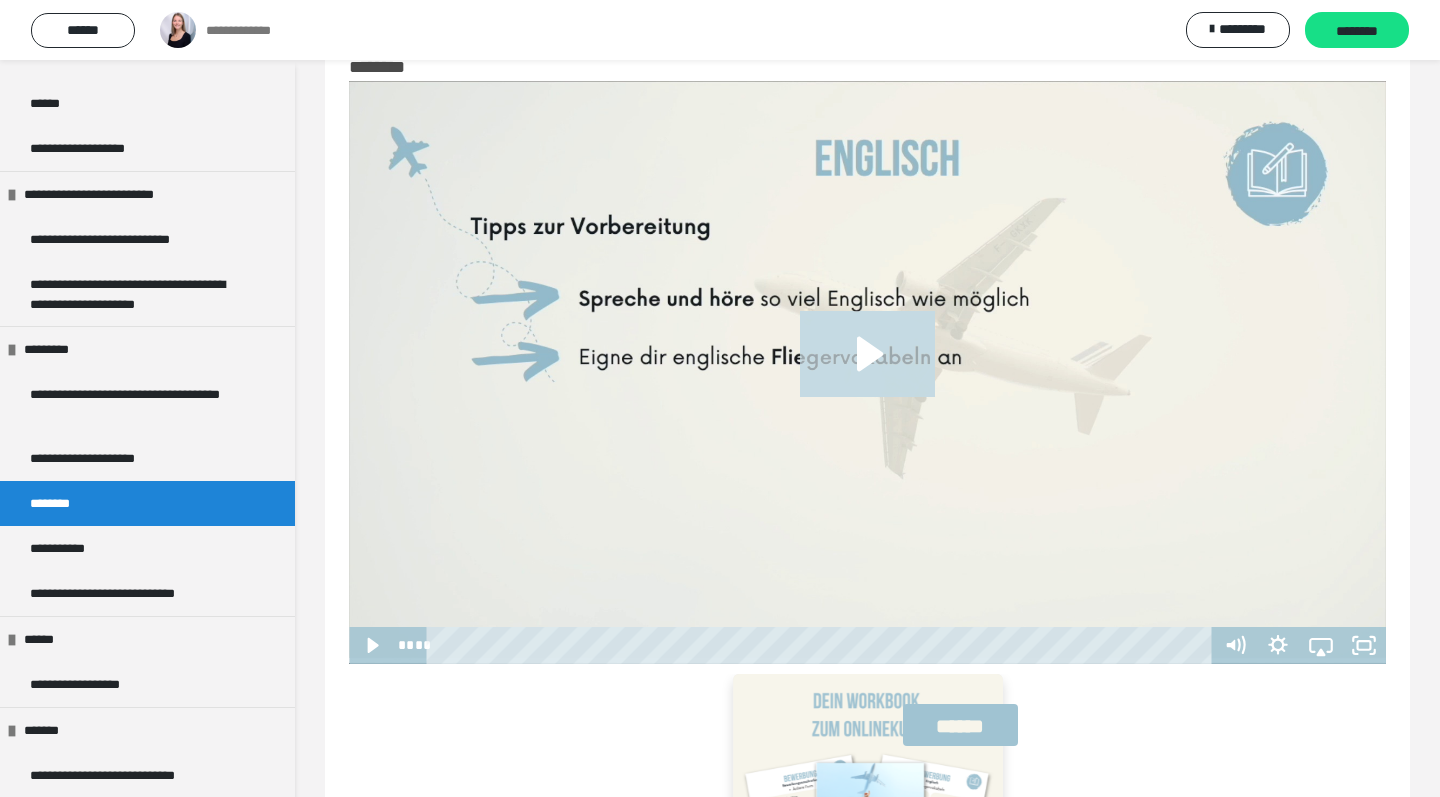click 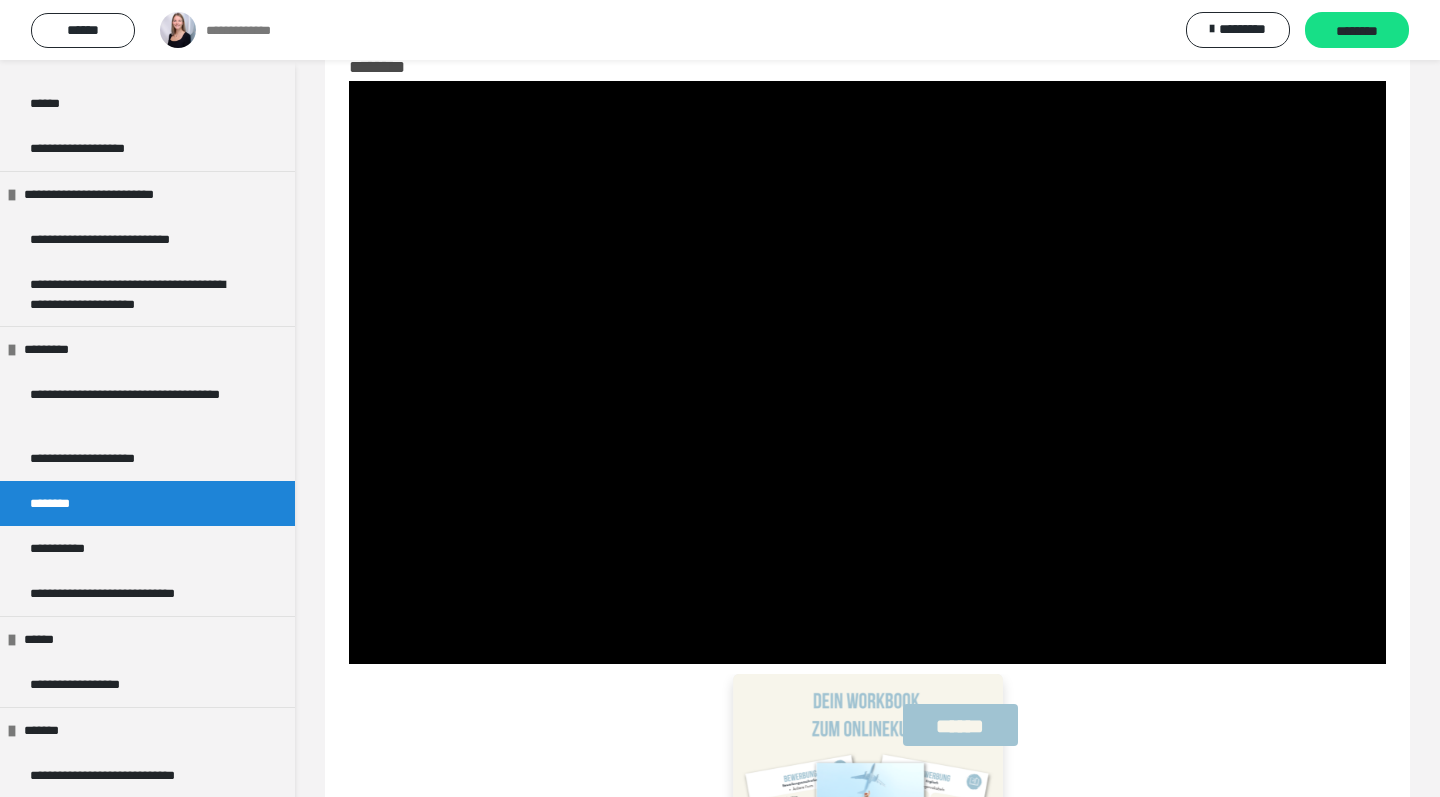 type 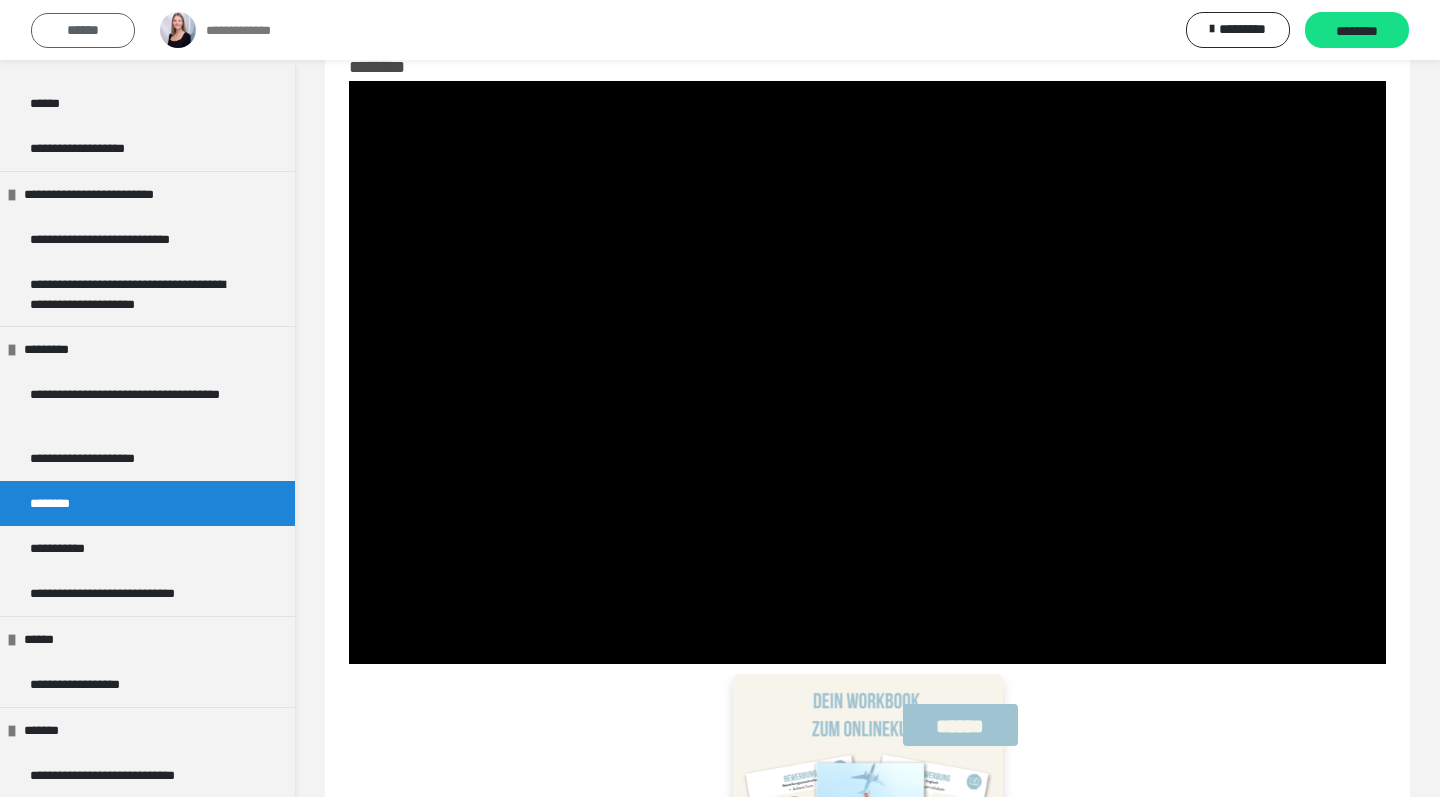 click on "******" at bounding box center [83, 30] 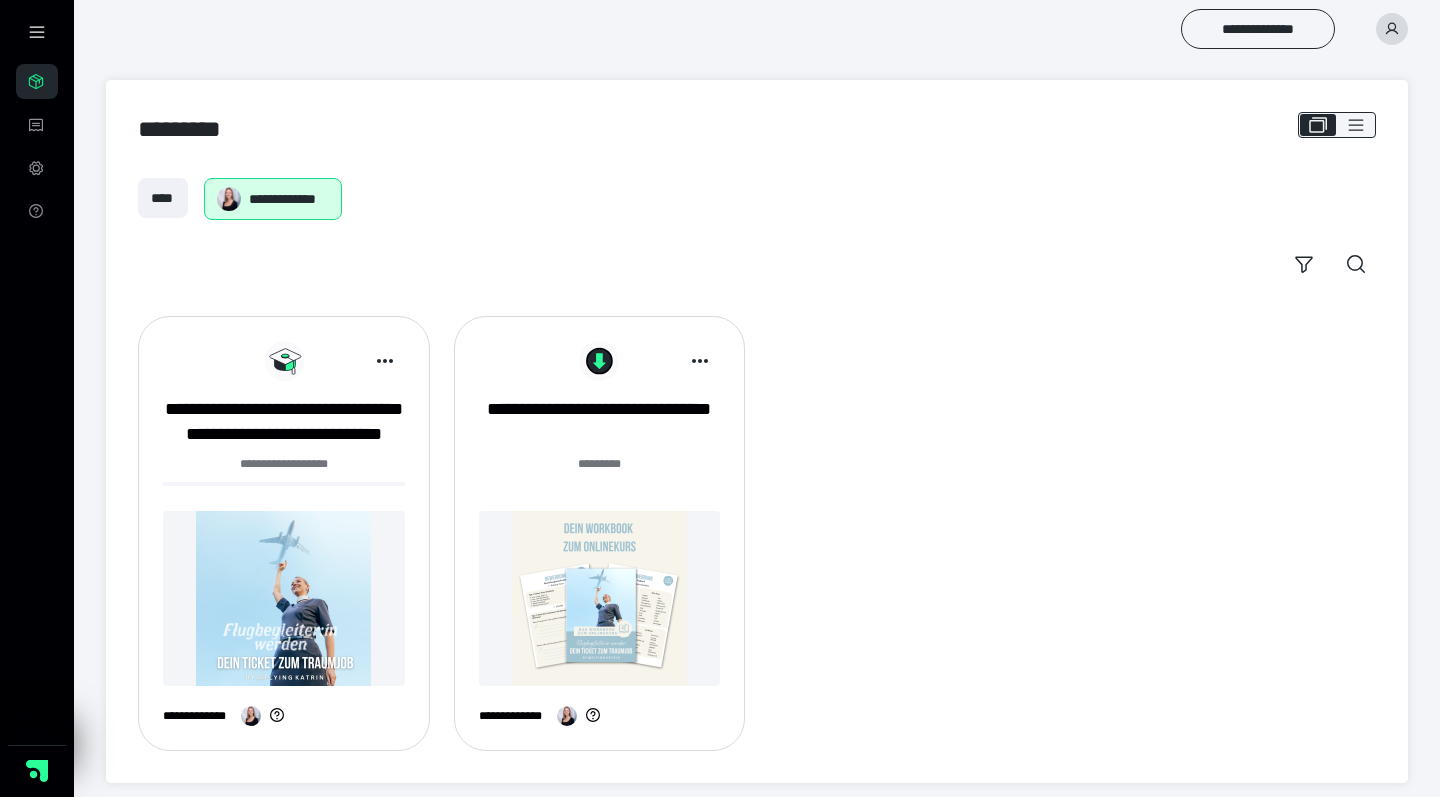 scroll, scrollTop: 0, scrollLeft: 0, axis: both 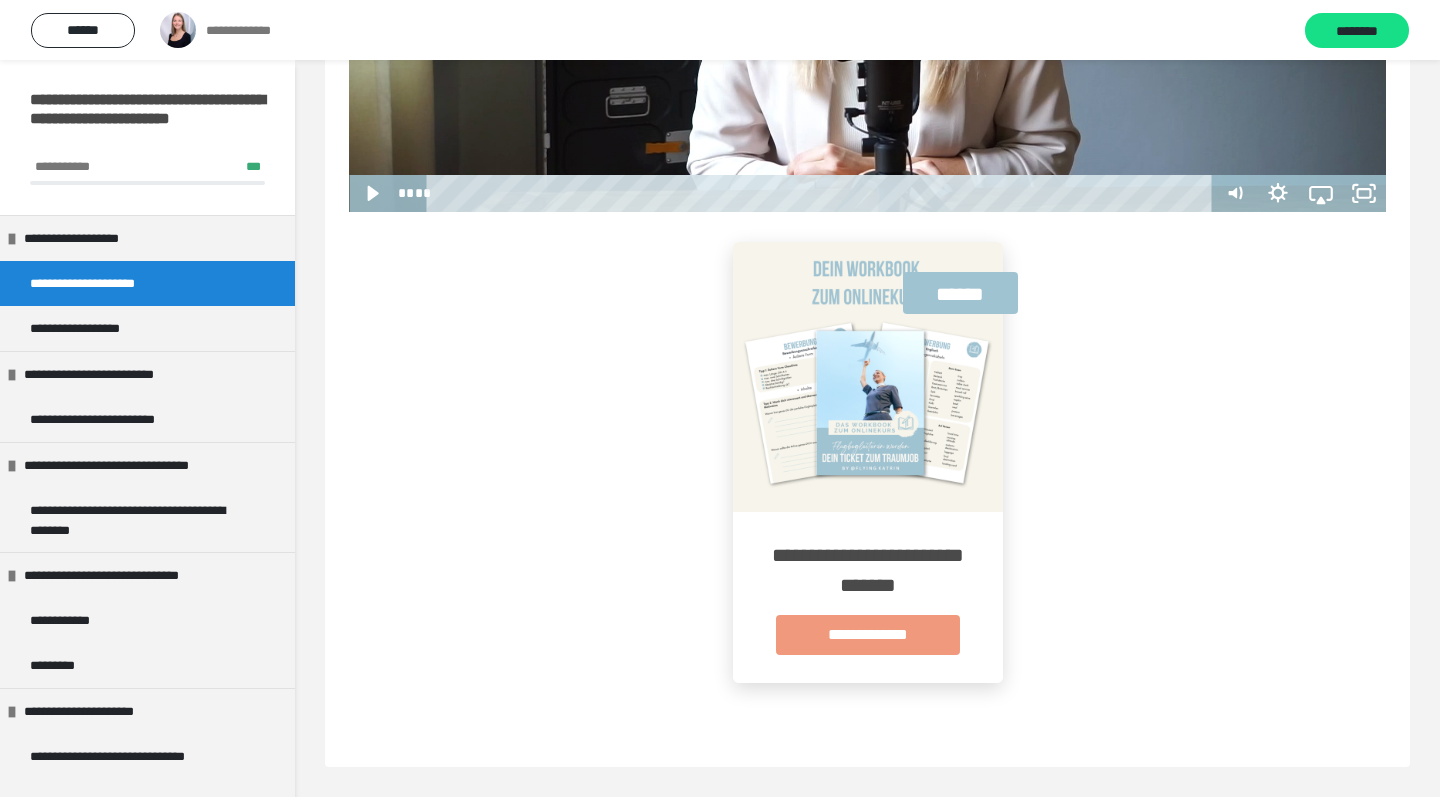 click on "**********" at bounding box center [867, 172] 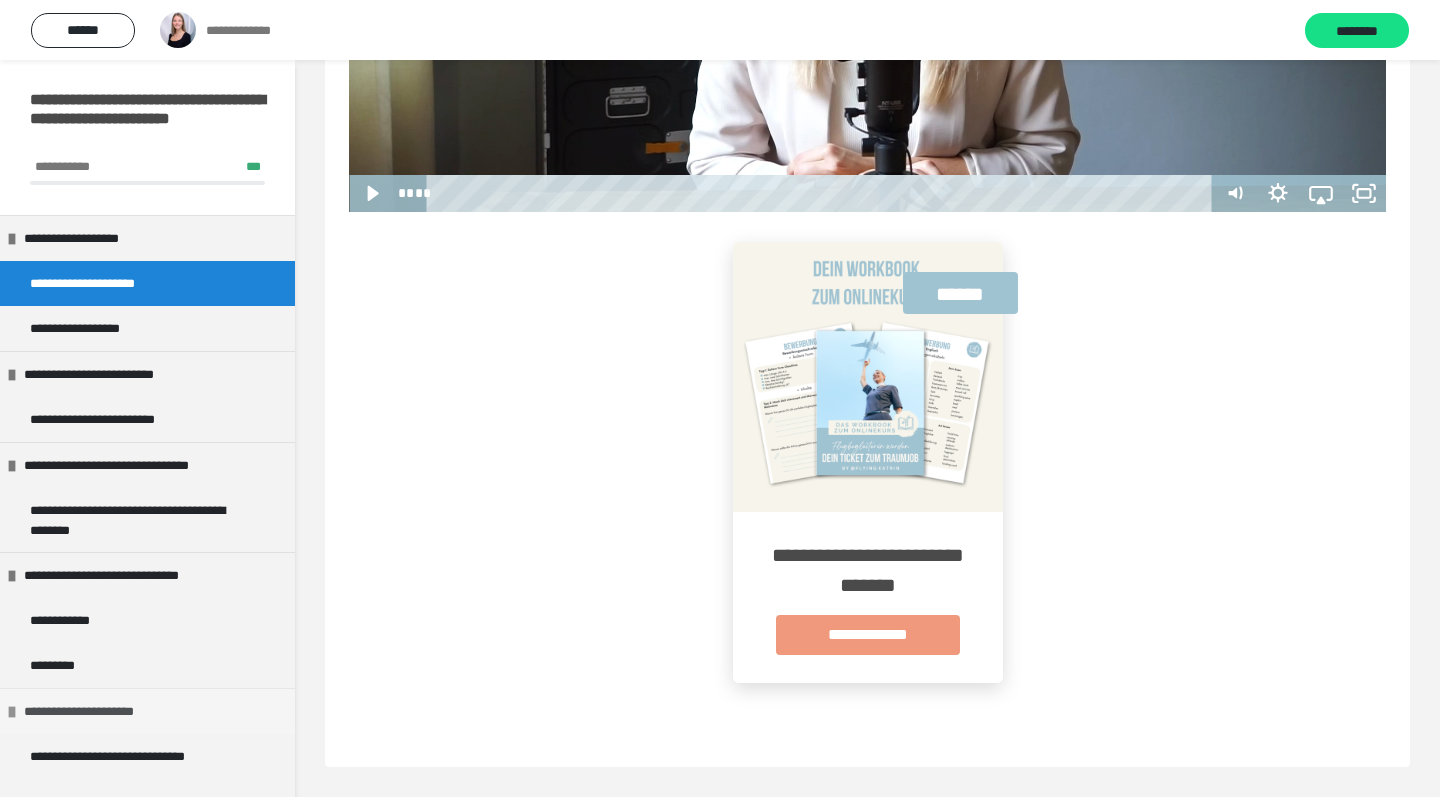 scroll, scrollTop: 512, scrollLeft: 0, axis: vertical 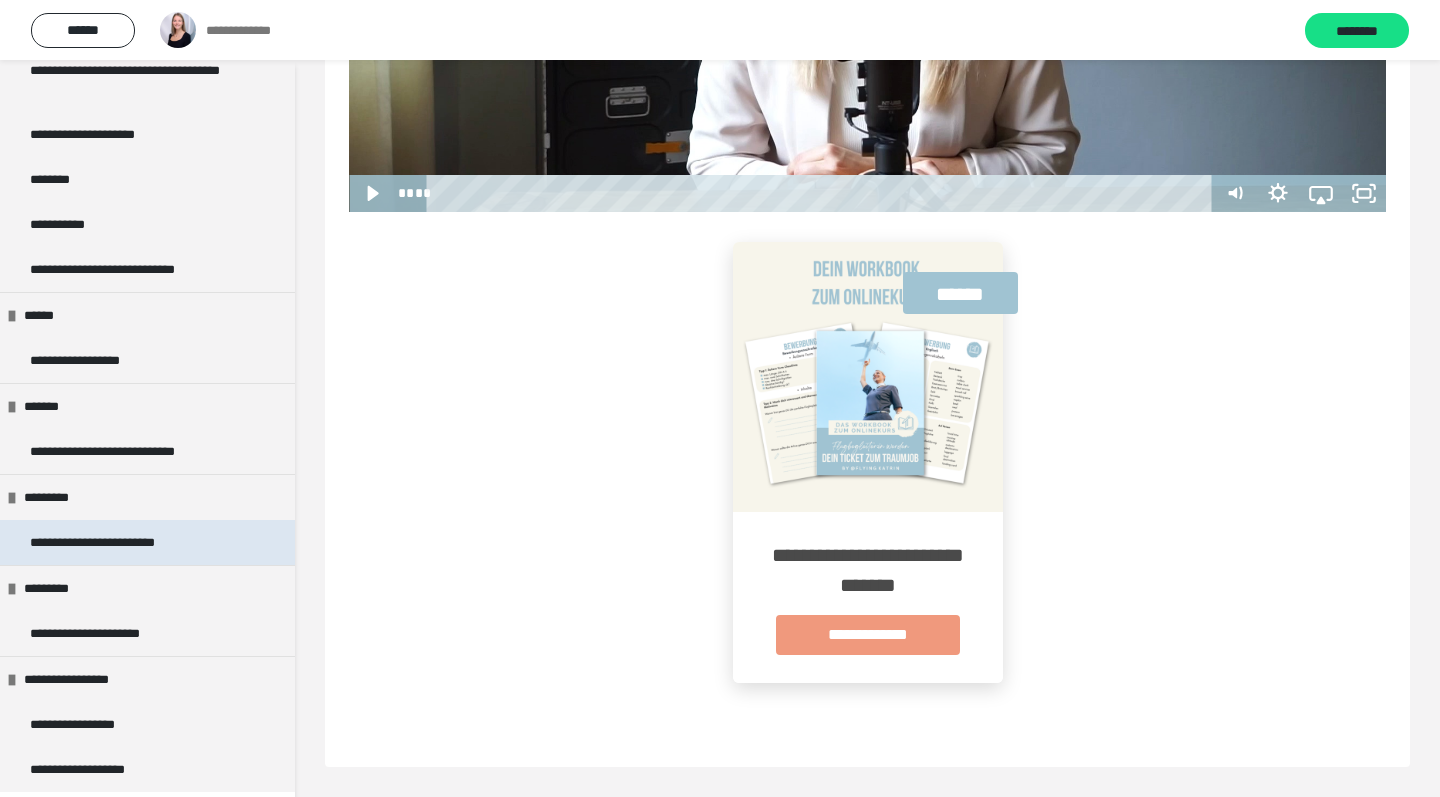 click on "**********" at bounding box center [123, 542] 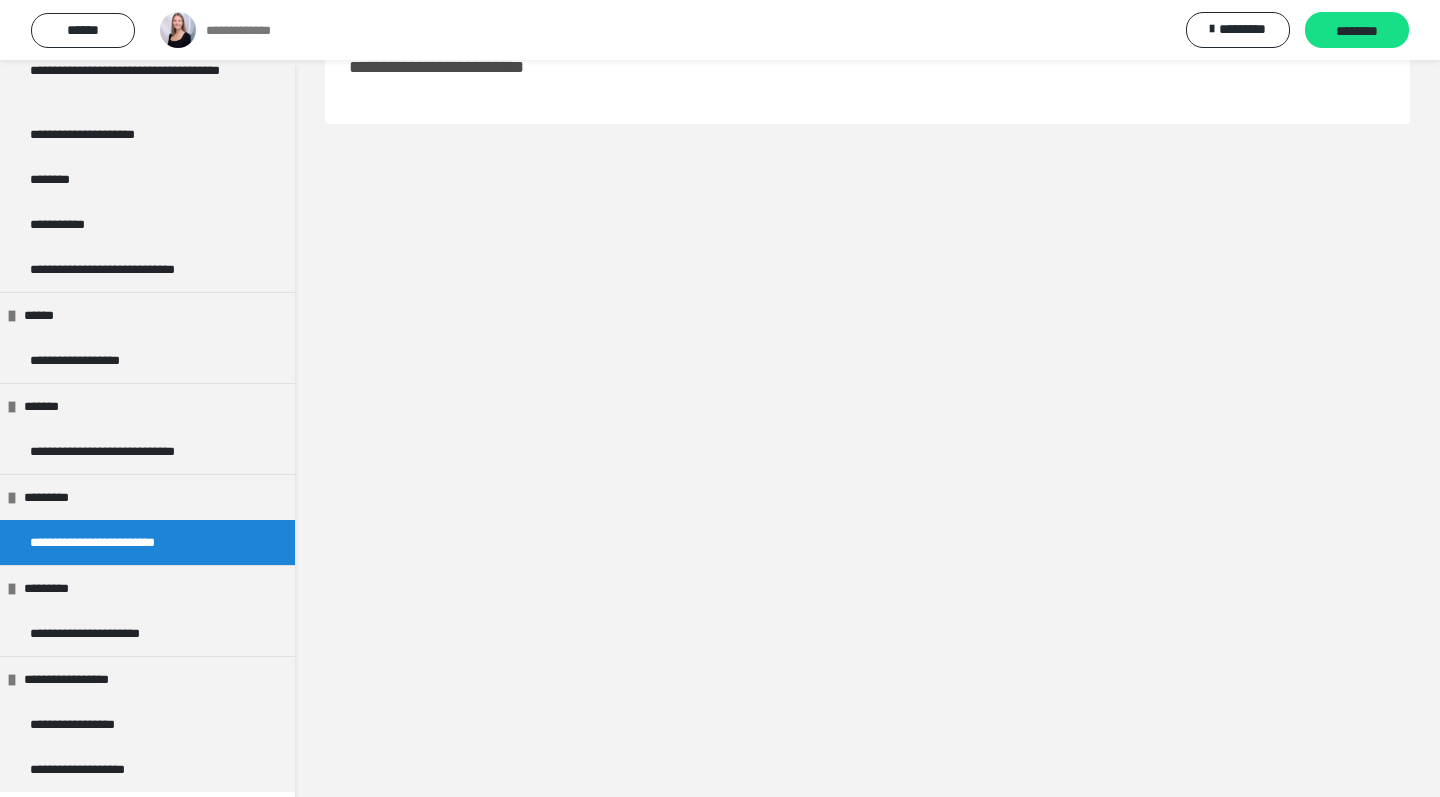 scroll, scrollTop: 60, scrollLeft: 0, axis: vertical 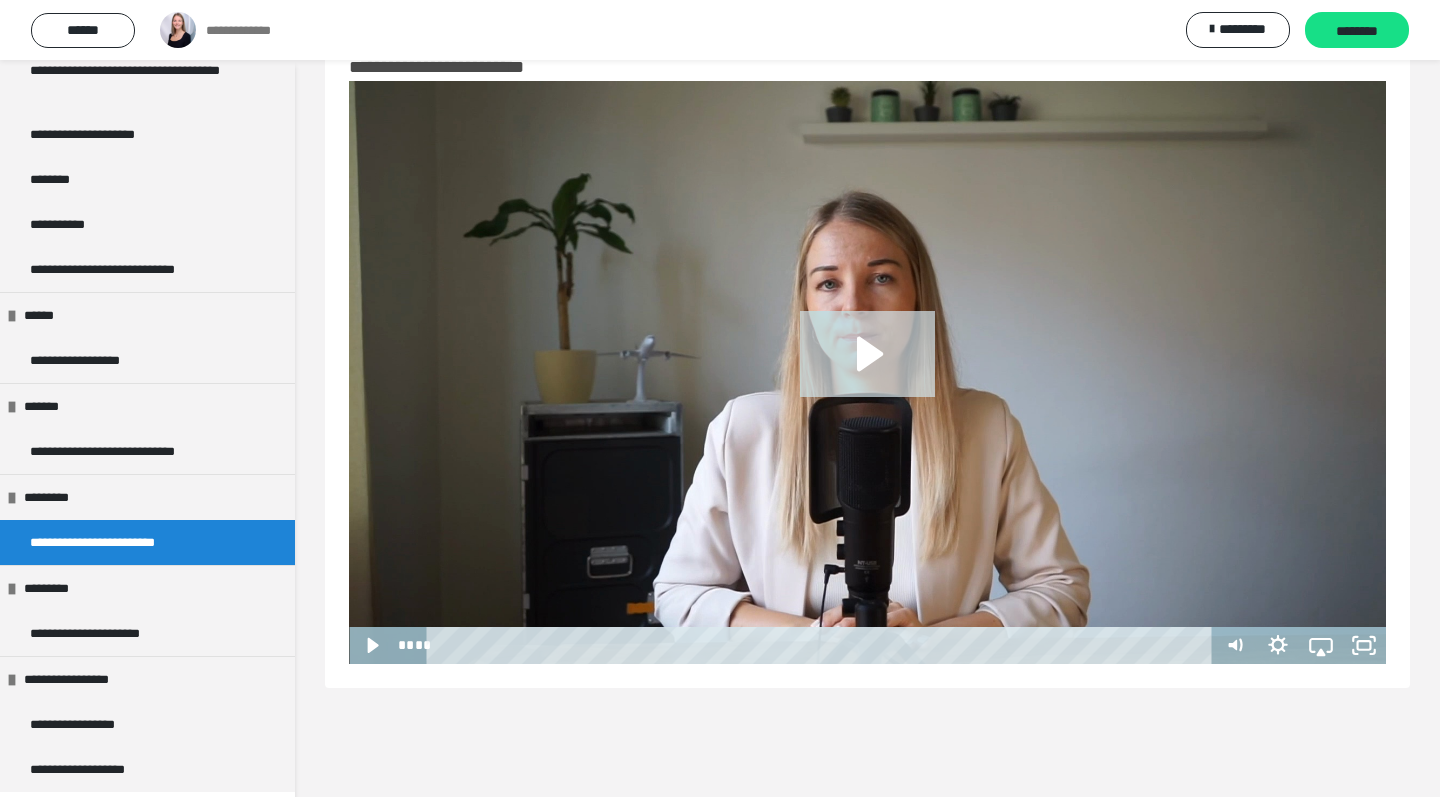 click 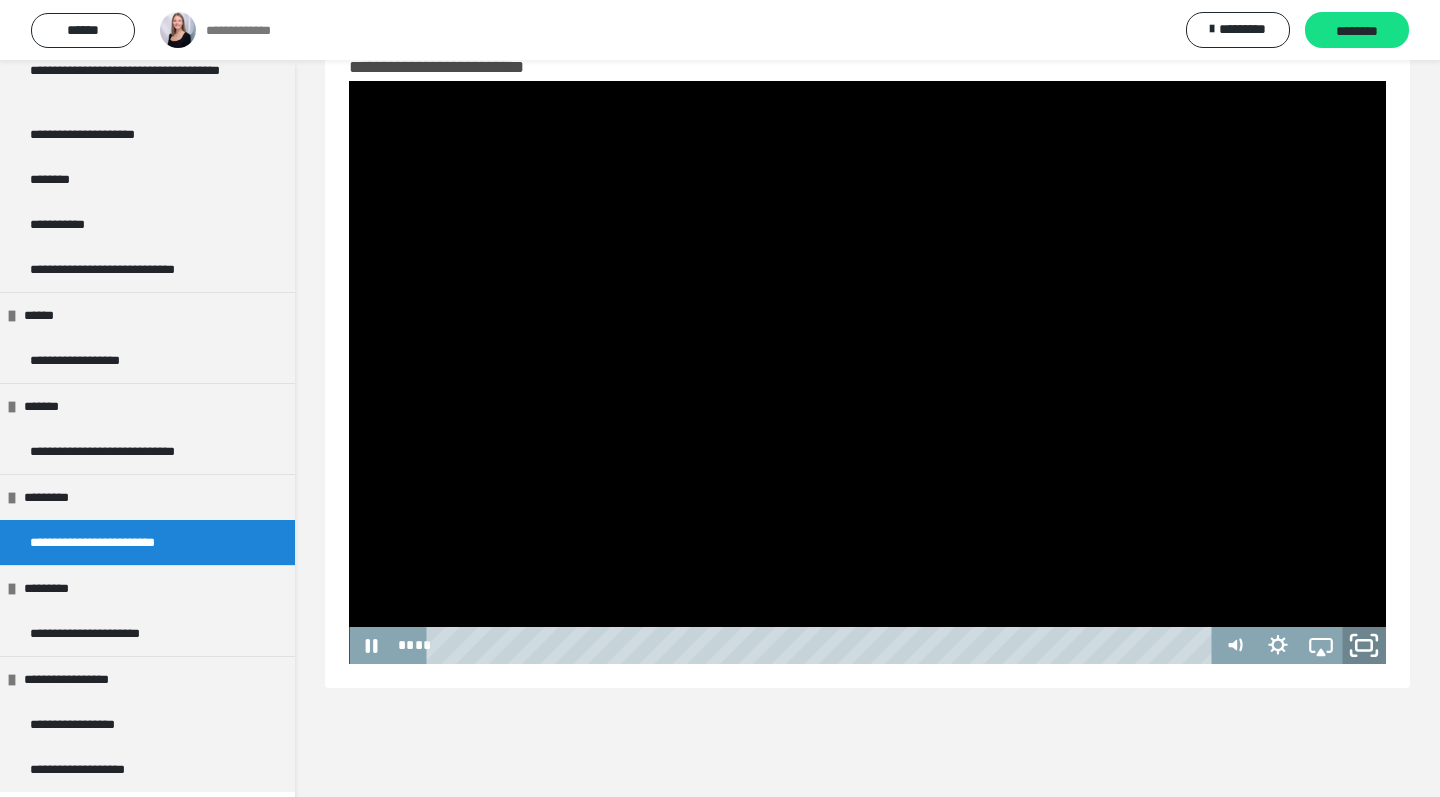 click 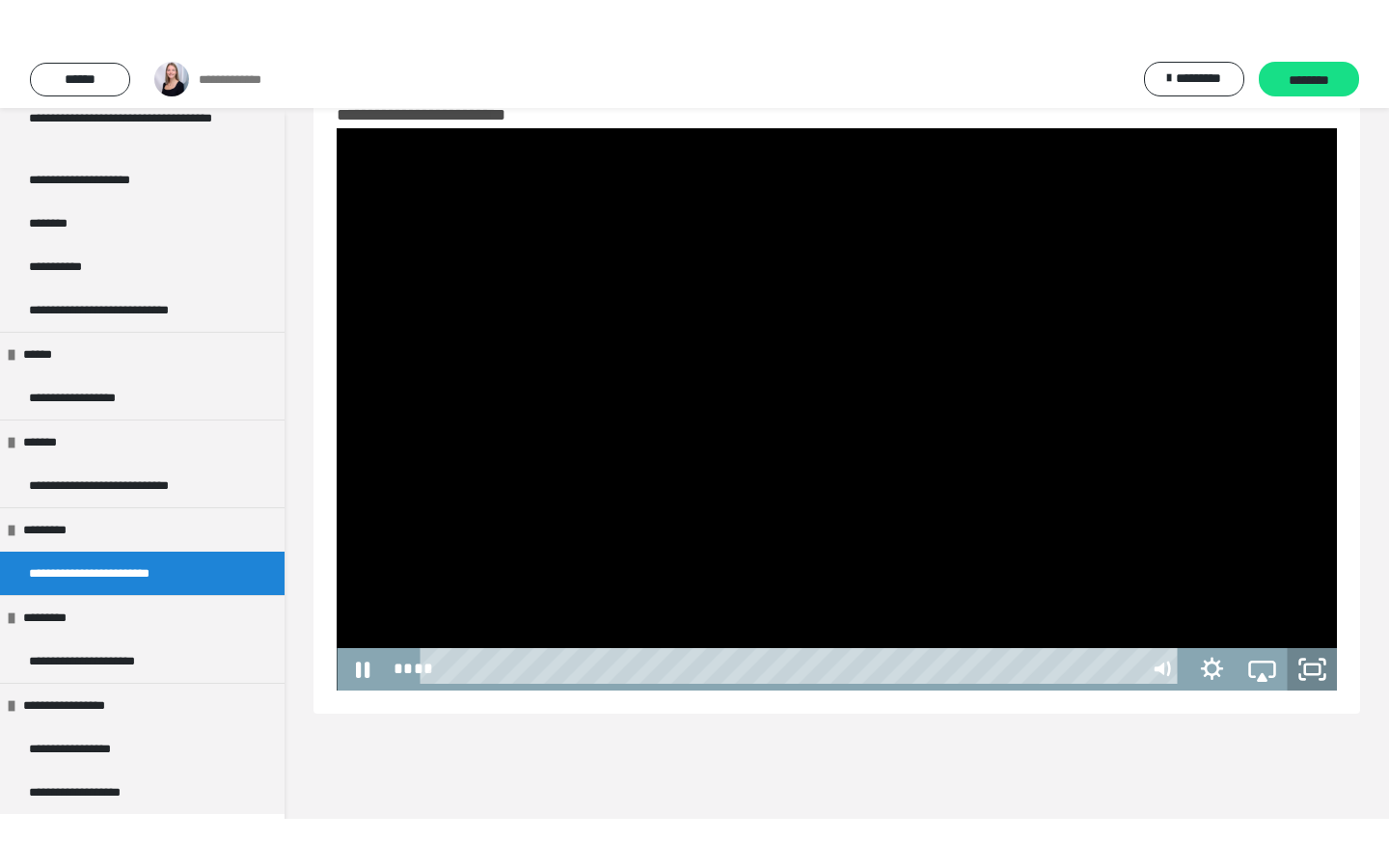 scroll, scrollTop: 0, scrollLeft: 0, axis: both 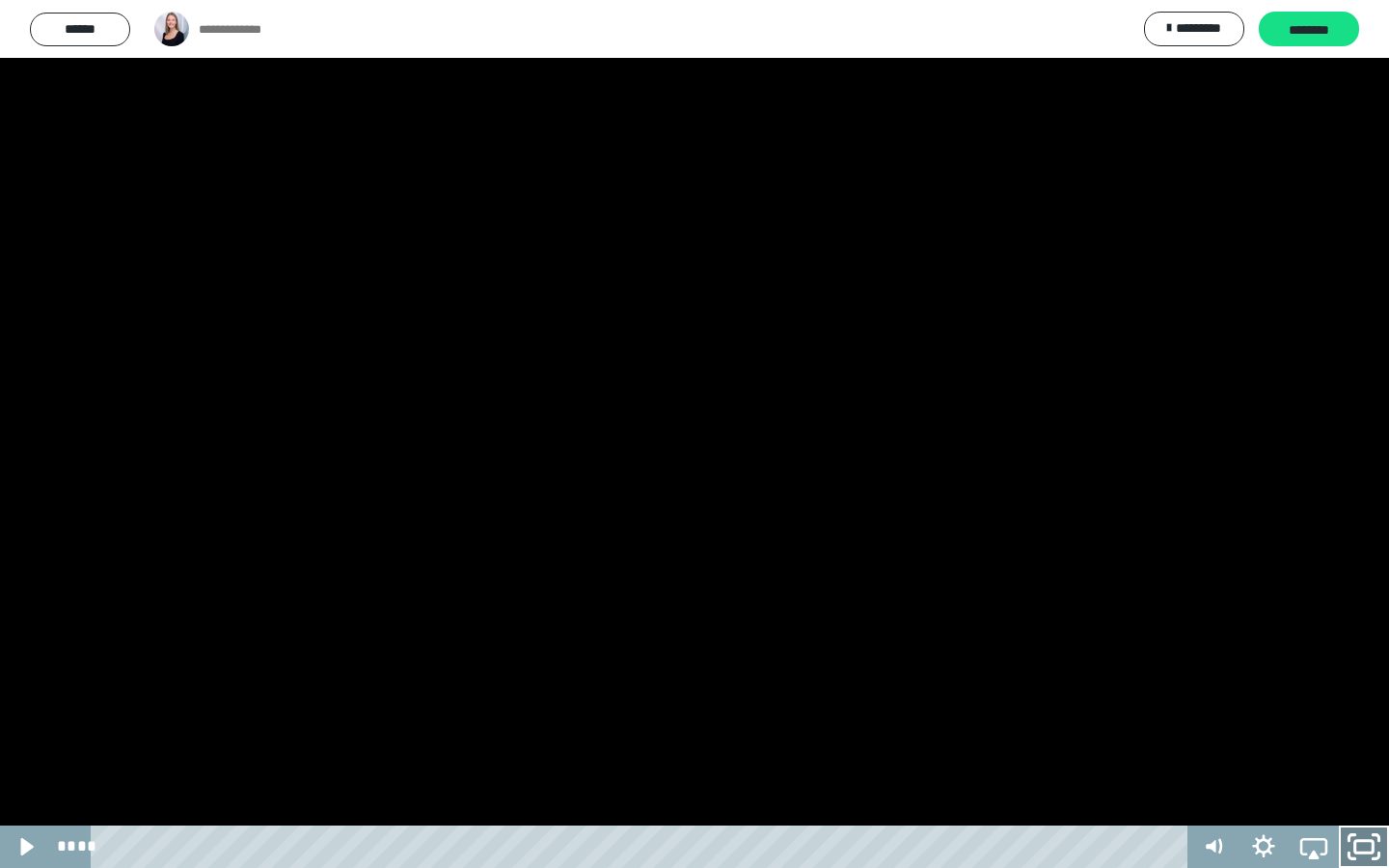 click 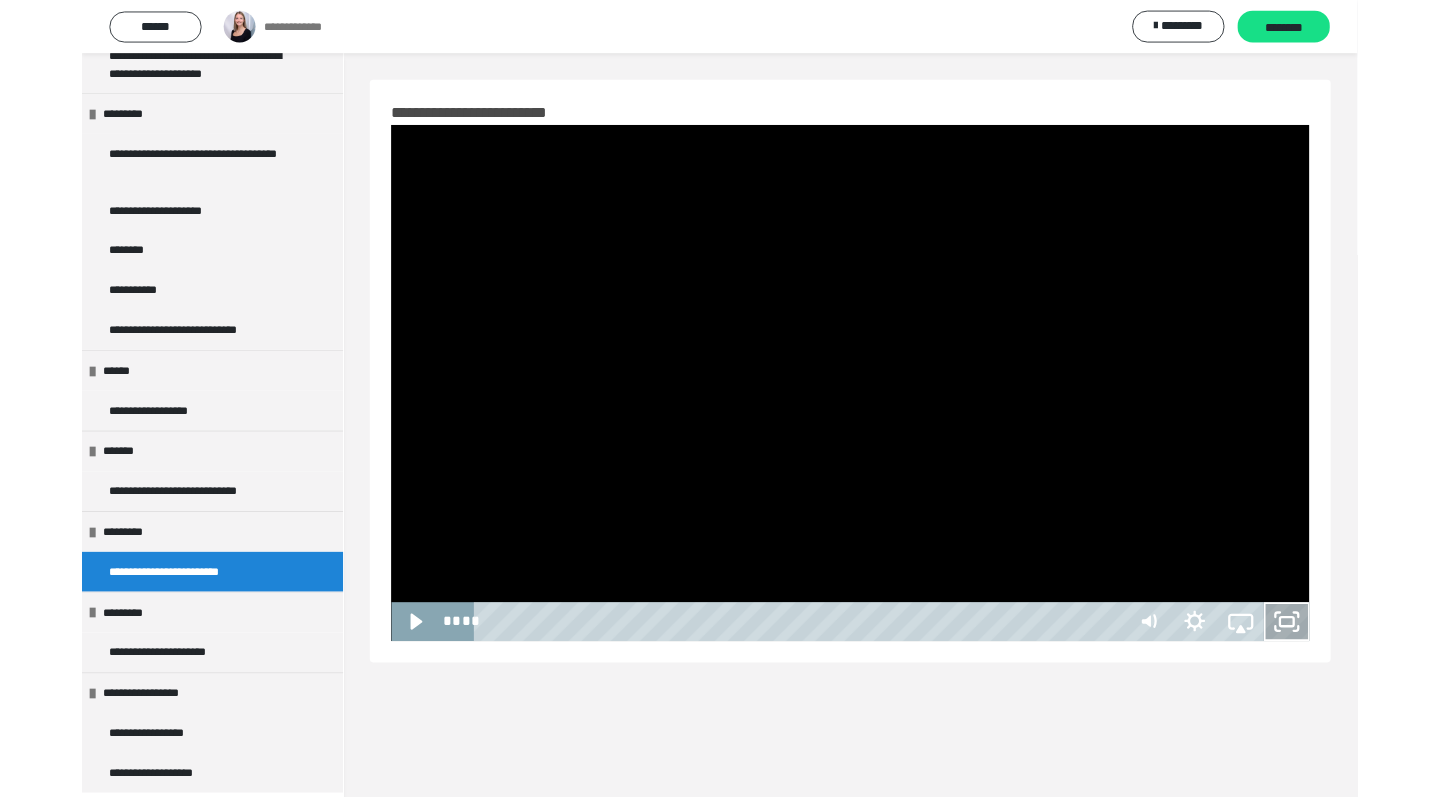 scroll, scrollTop: 60, scrollLeft: 0, axis: vertical 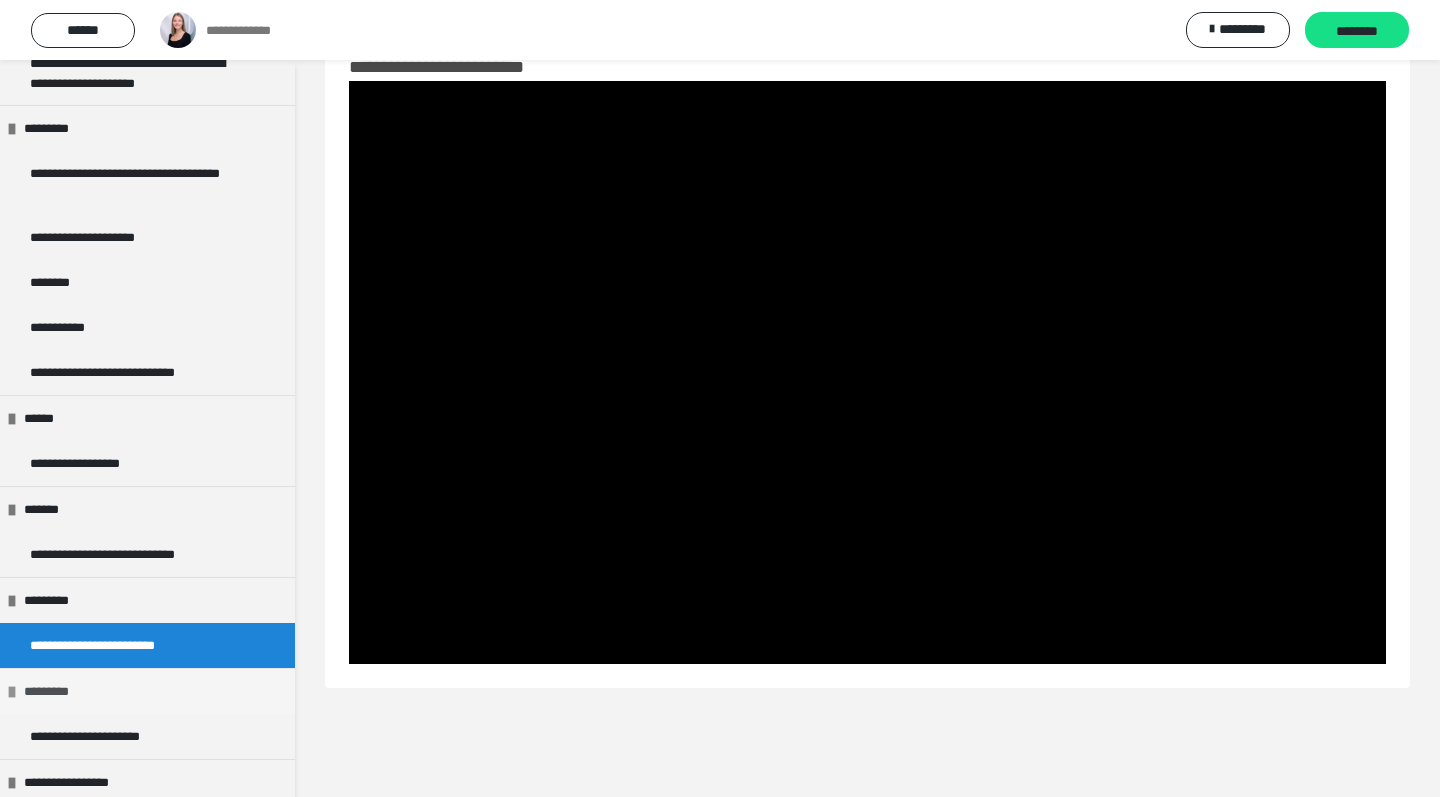 click on "*********" at bounding box center (147, 691) 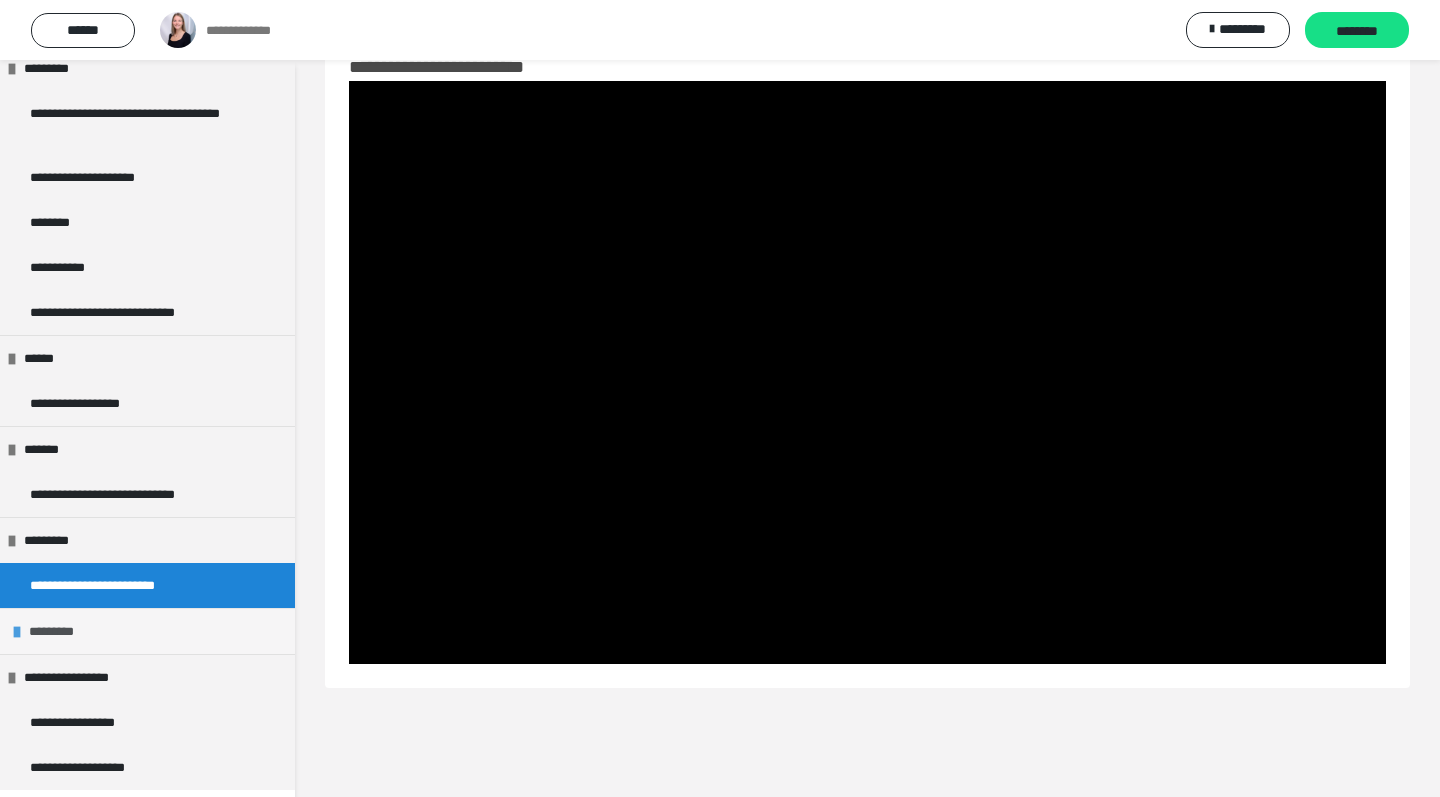 scroll, scrollTop: 842, scrollLeft: 0, axis: vertical 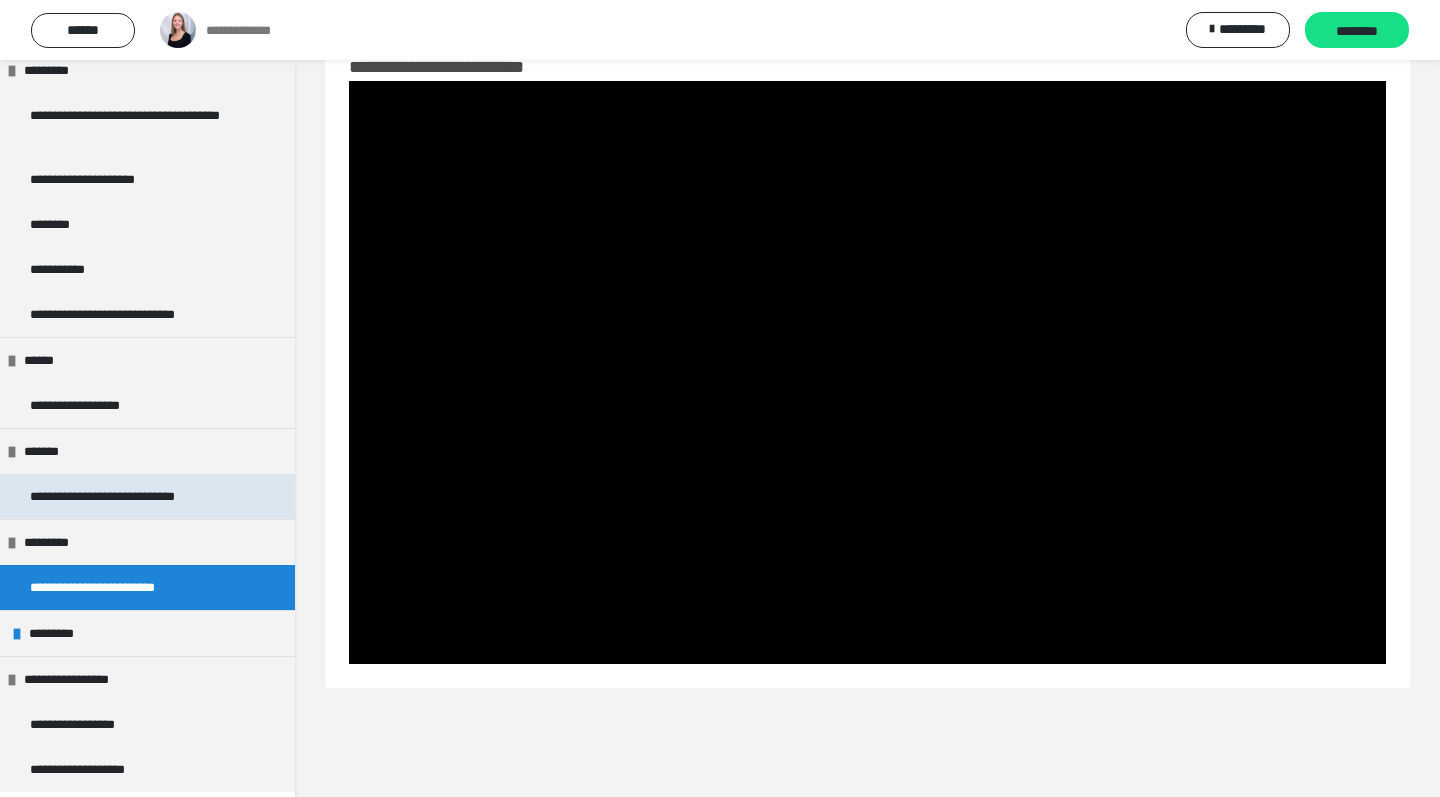 click on "**********" at bounding box center [133, 496] 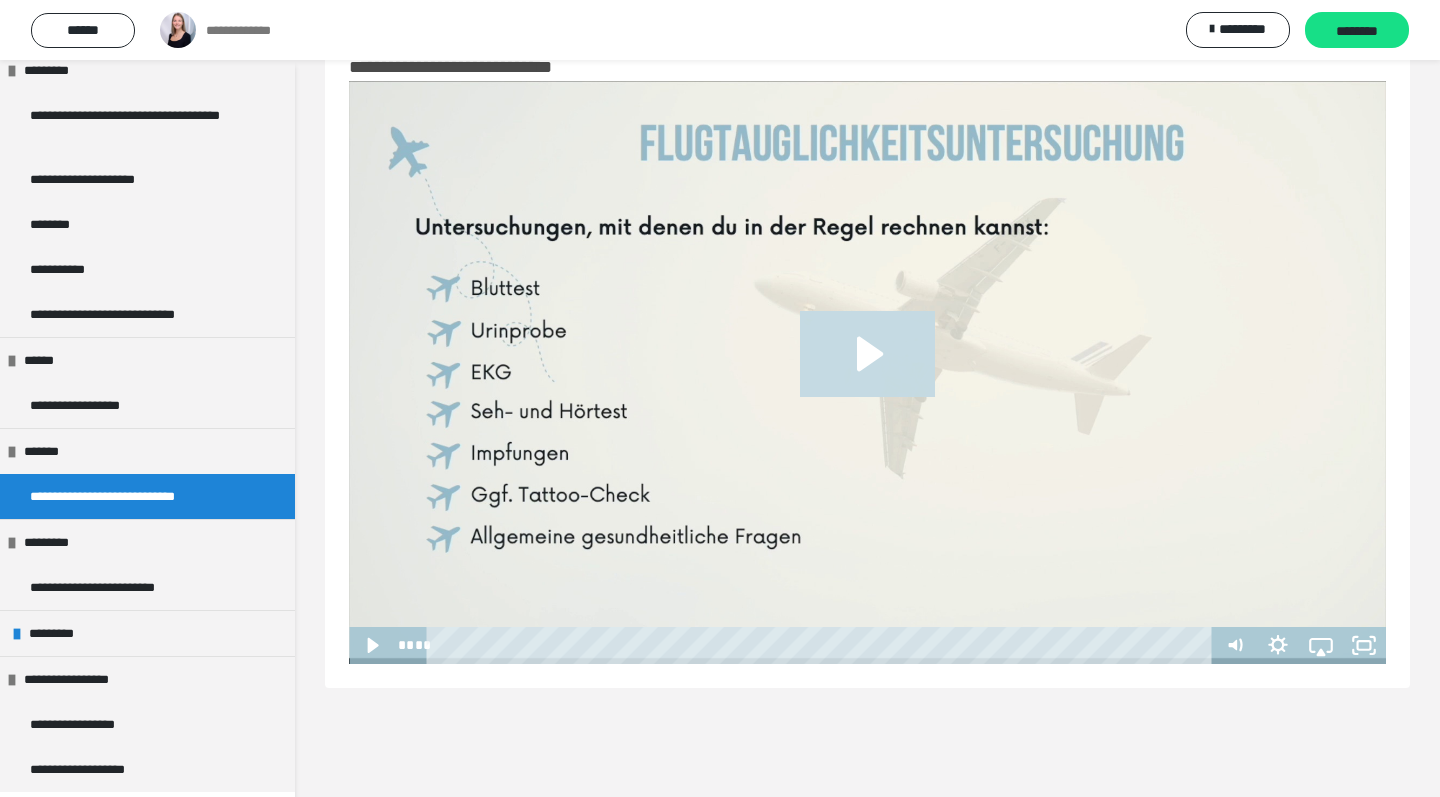 click 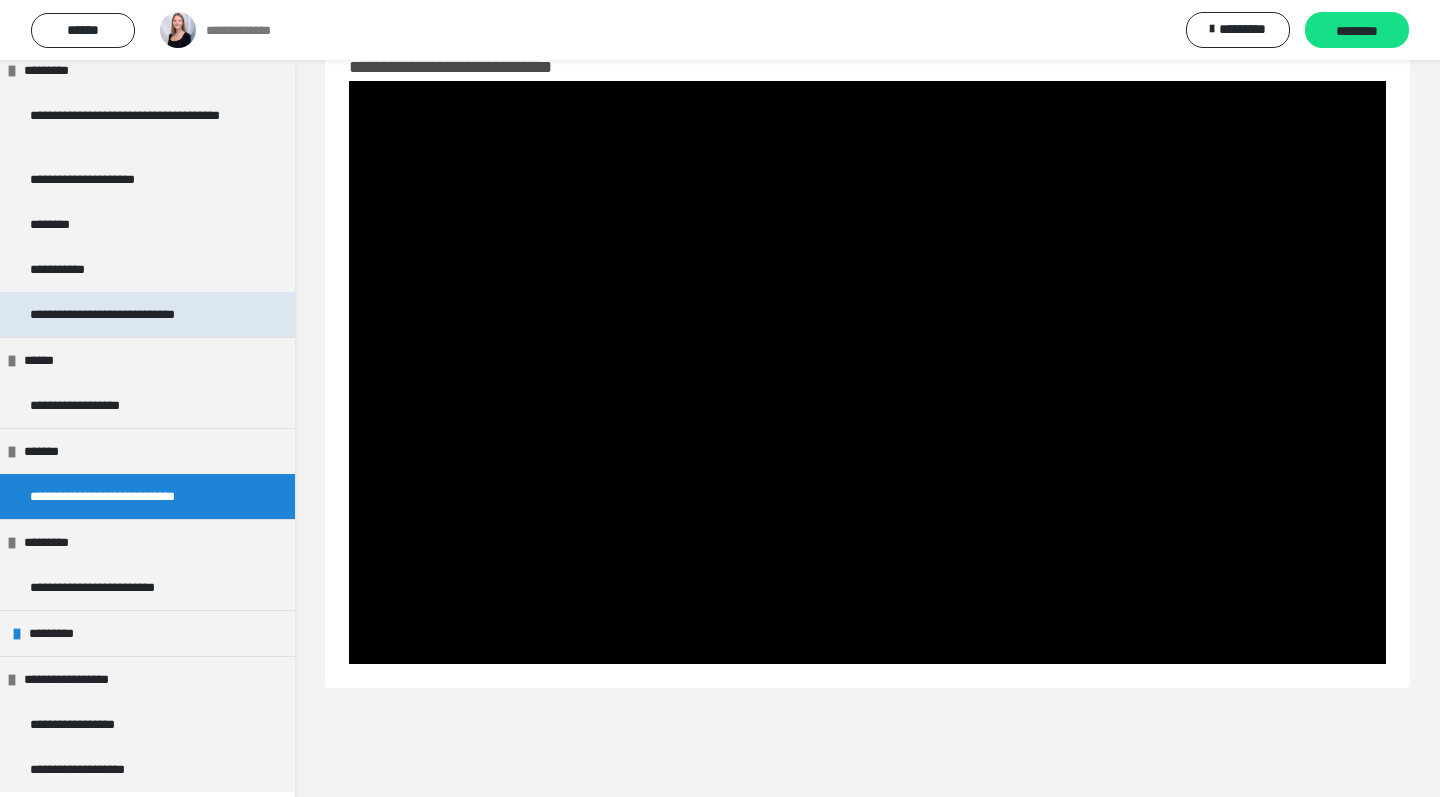 click on "**********" at bounding box center [137, 314] 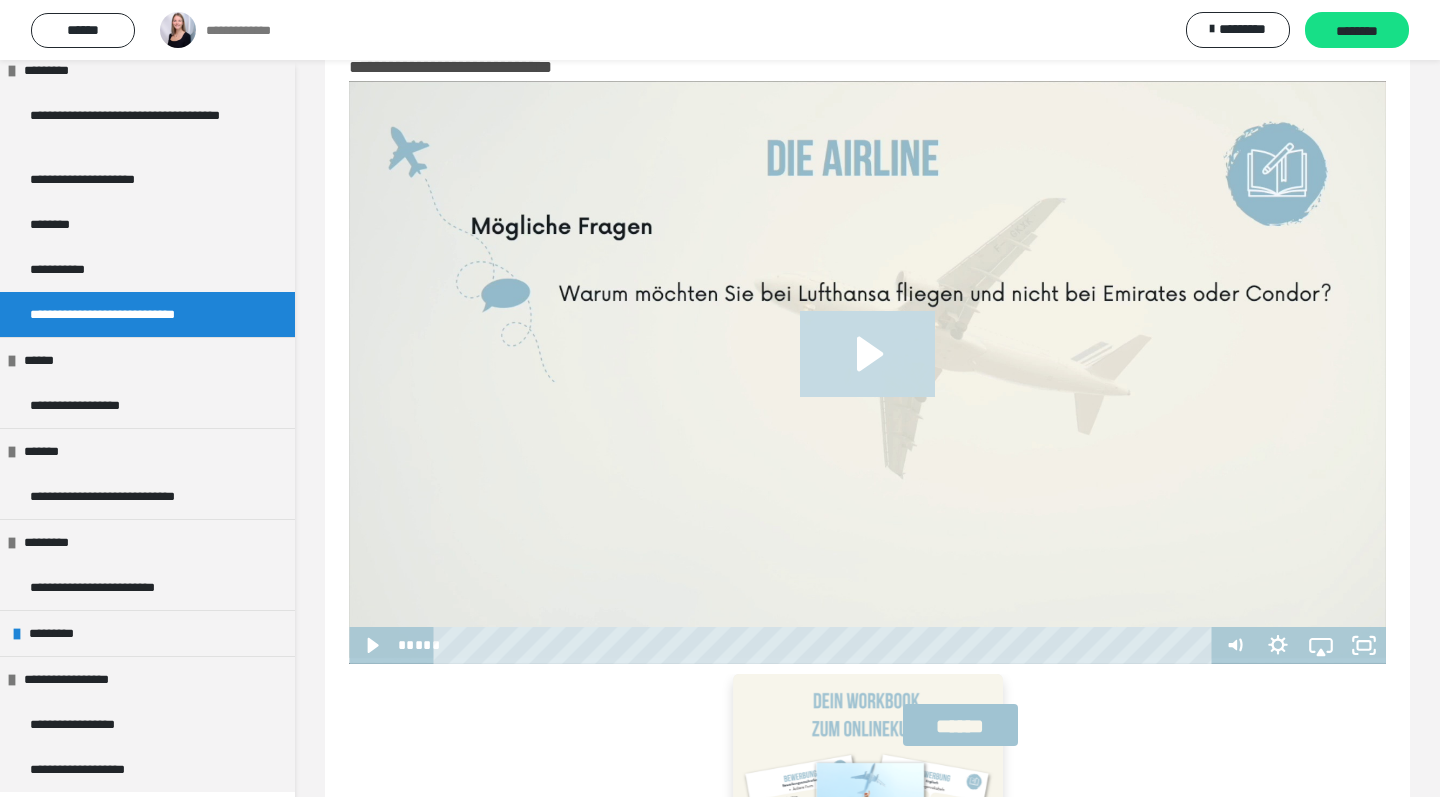 click 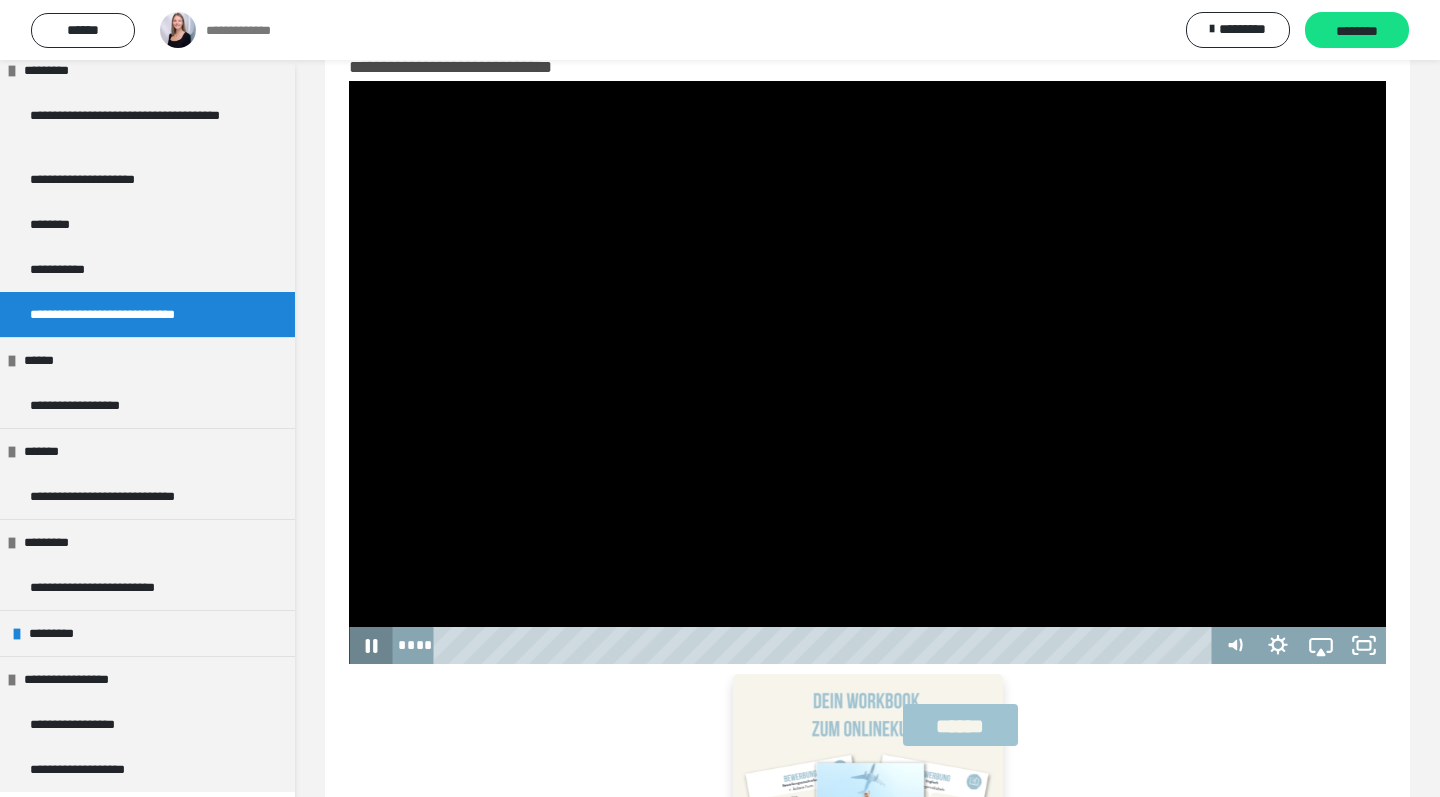 click 